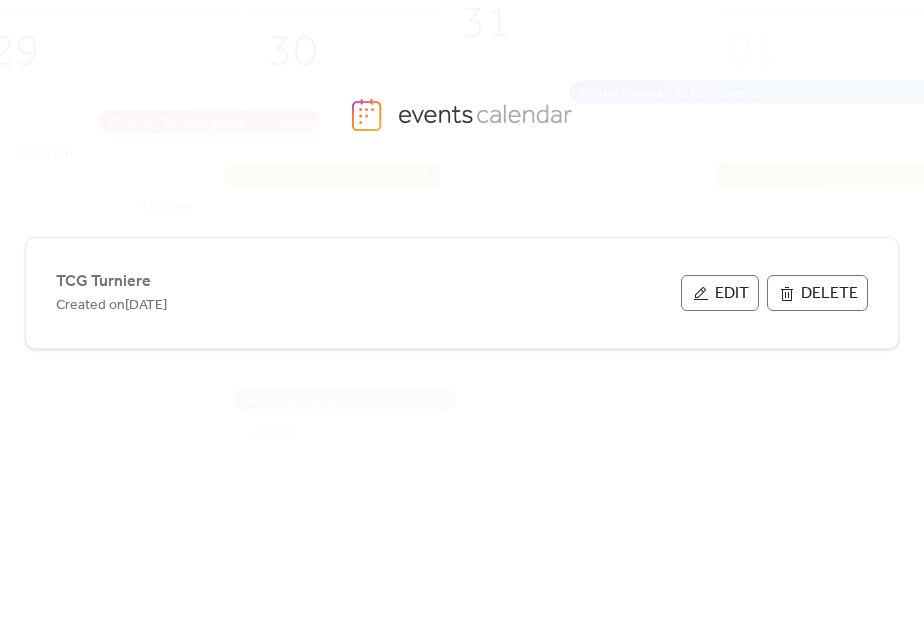 scroll, scrollTop: 0, scrollLeft: 0, axis: both 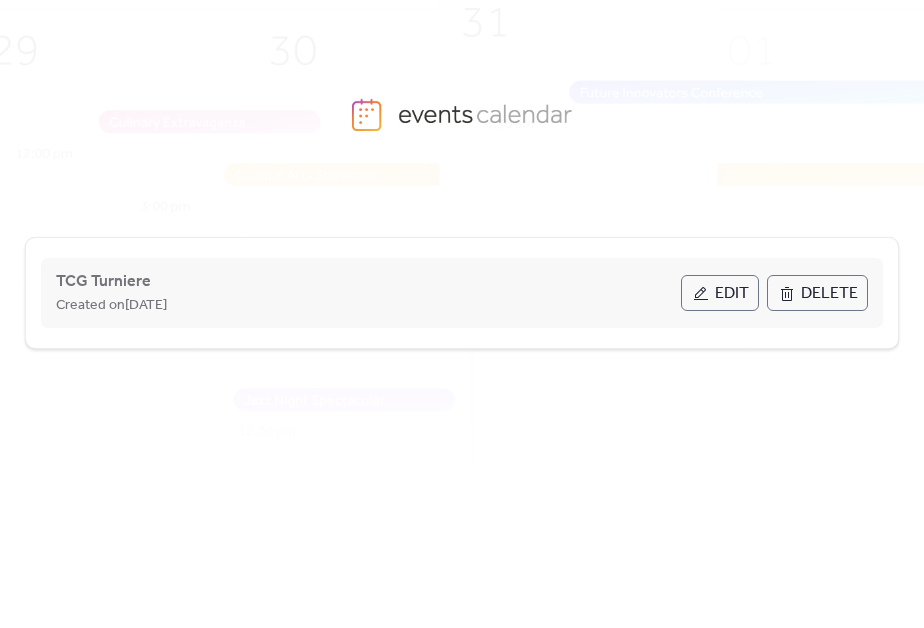click on "Edit" at bounding box center [720, 293] 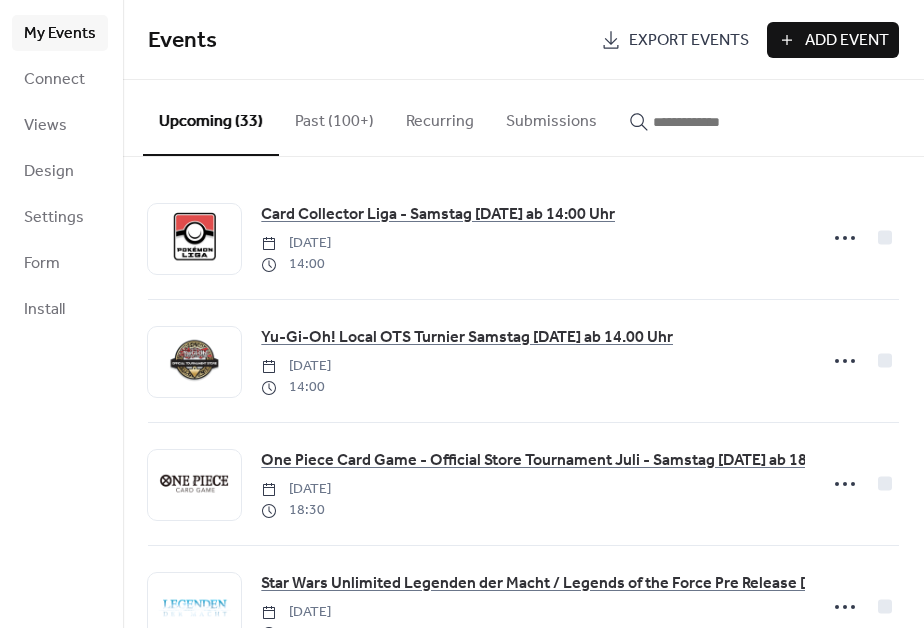 click on "Add Event" at bounding box center [847, 41] 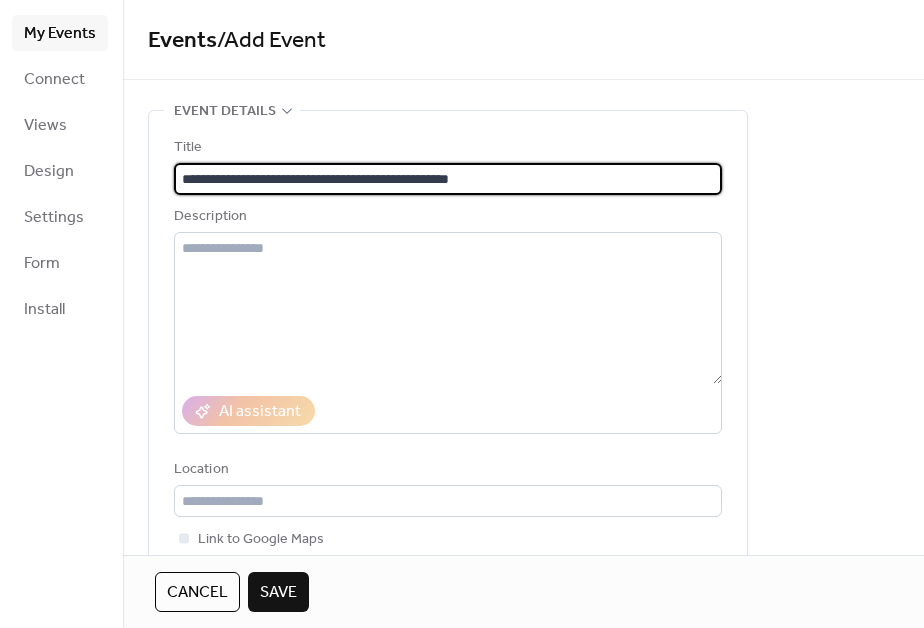 type on "**********" 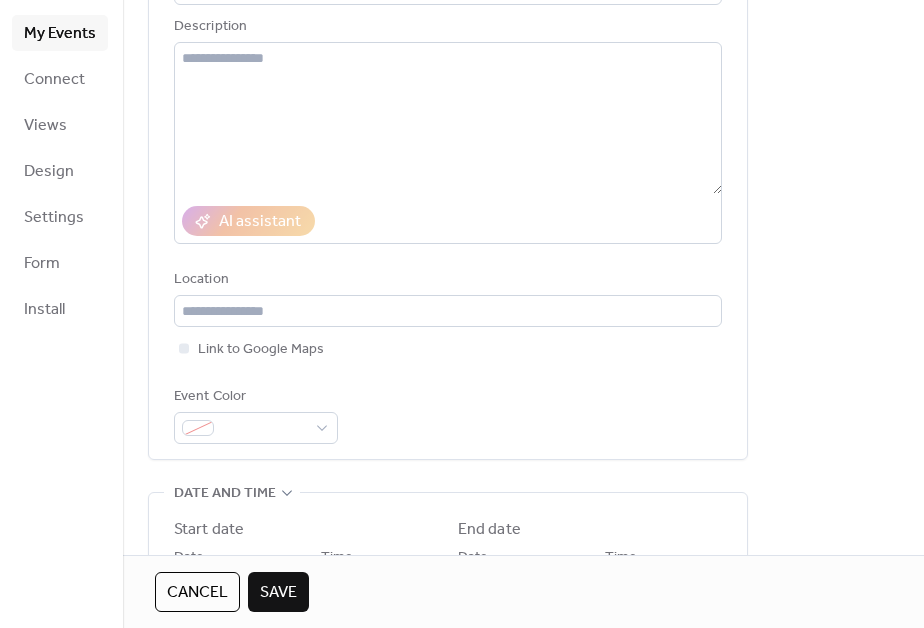 scroll, scrollTop: 389, scrollLeft: 0, axis: vertical 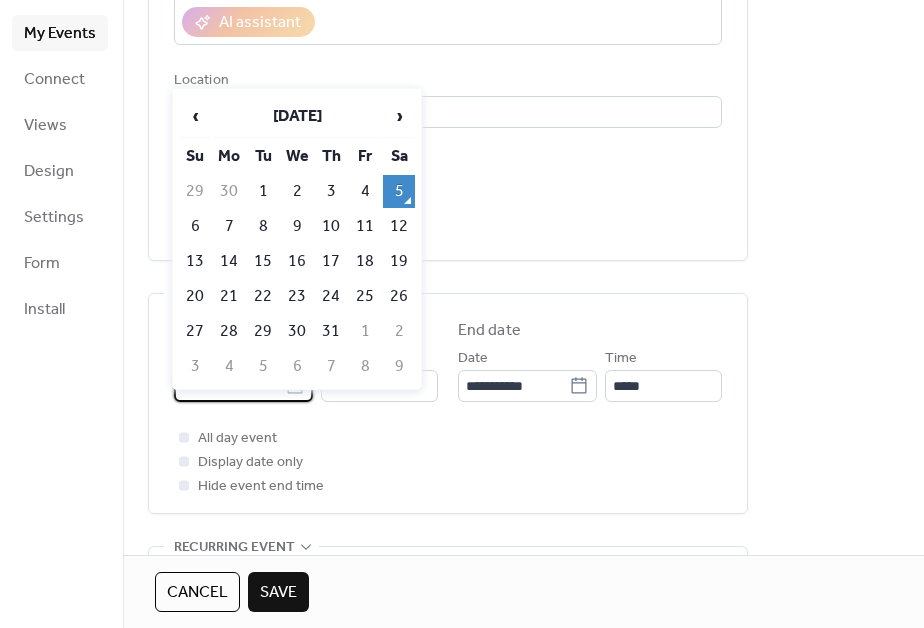 click on "**********" at bounding box center [229, 386] 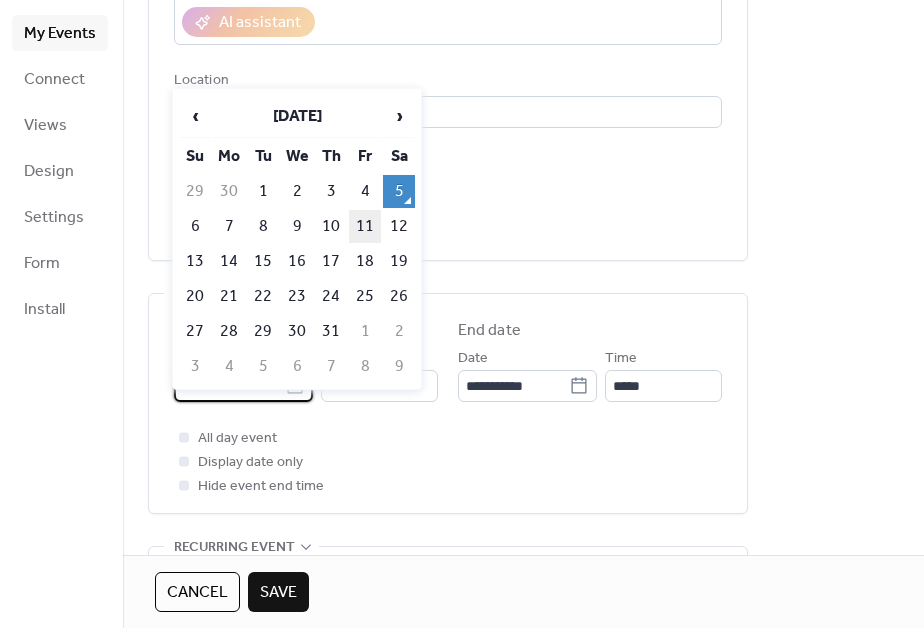 click on "11" at bounding box center [365, 226] 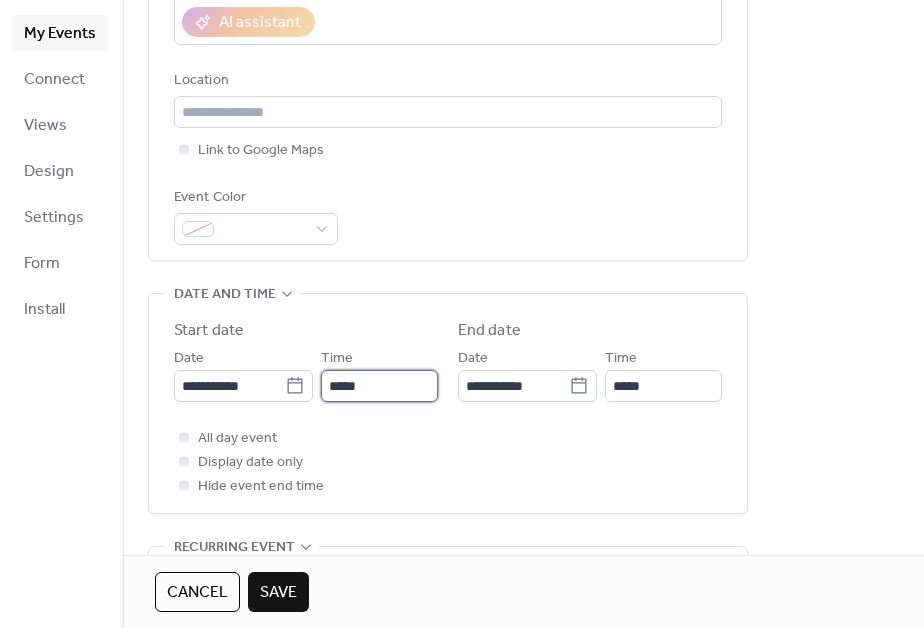 click on "*****" at bounding box center [379, 386] 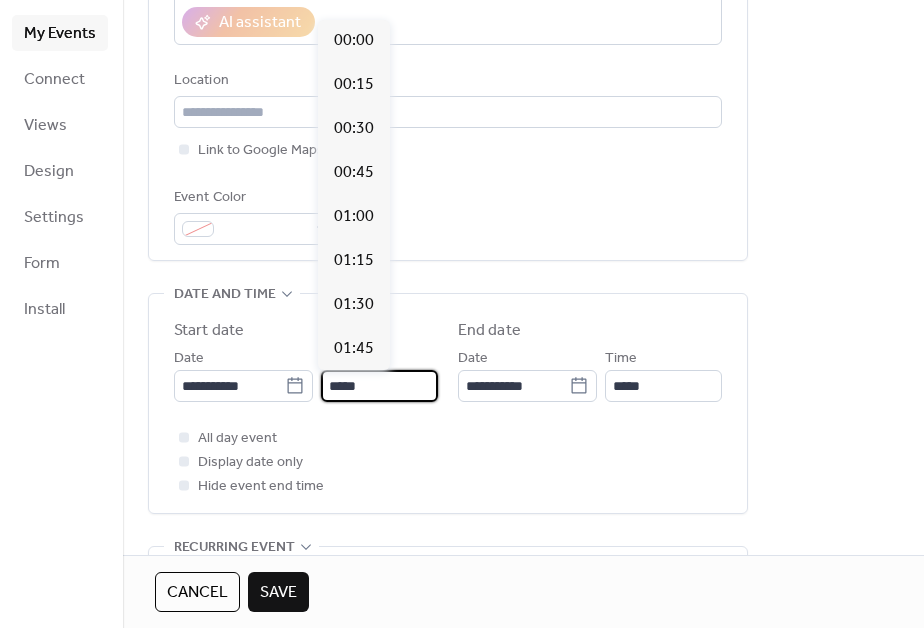 scroll, scrollTop: 2112, scrollLeft: 0, axis: vertical 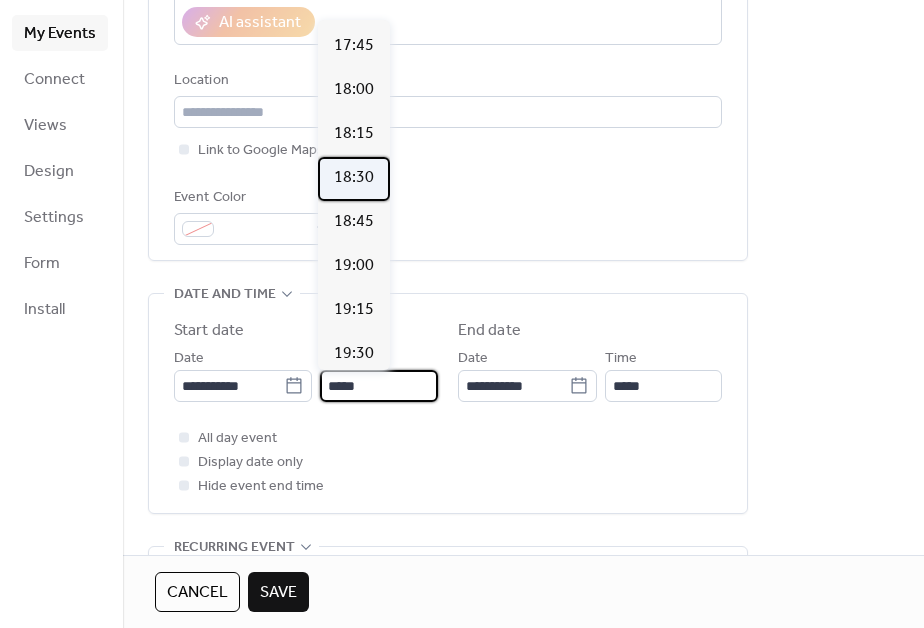 click on "18:30" at bounding box center [354, 178] 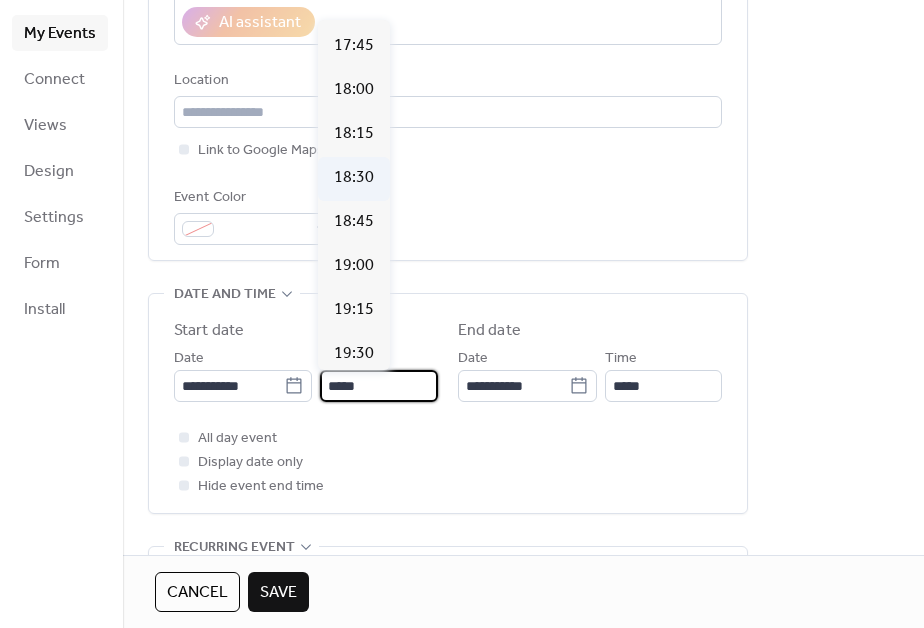 type on "*****" 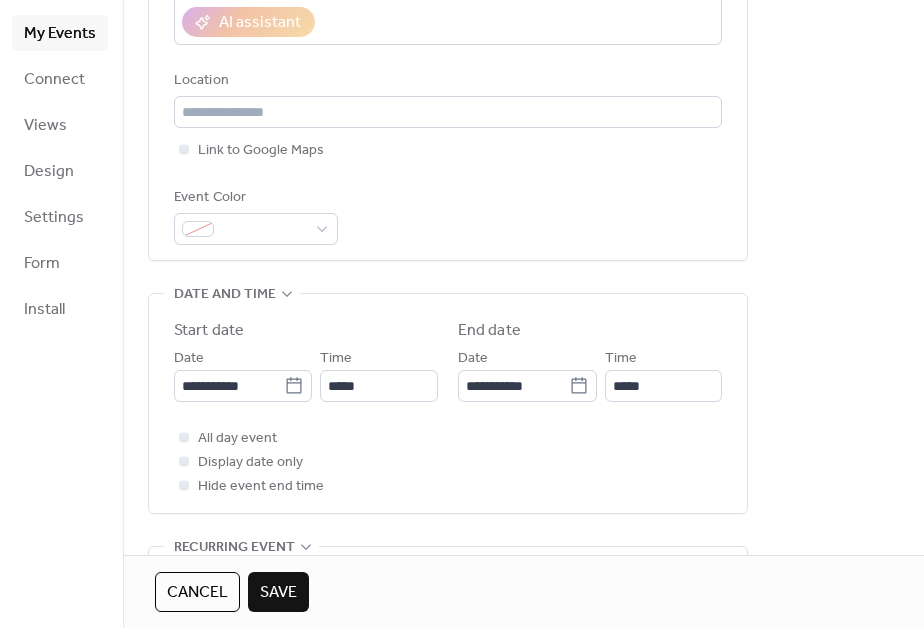 scroll, scrollTop: 0, scrollLeft: 0, axis: both 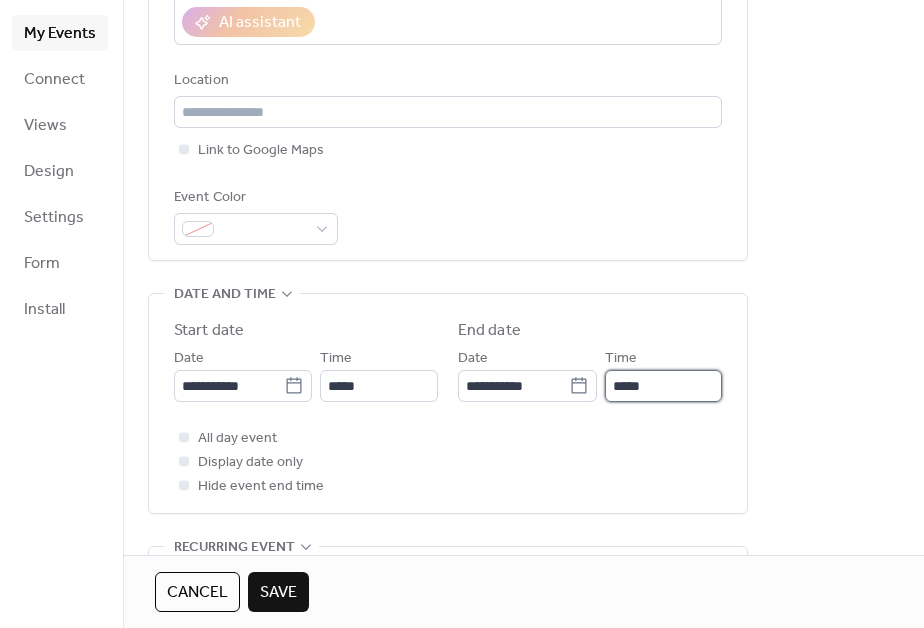 click on "*****" at bounding box center [663, 386] 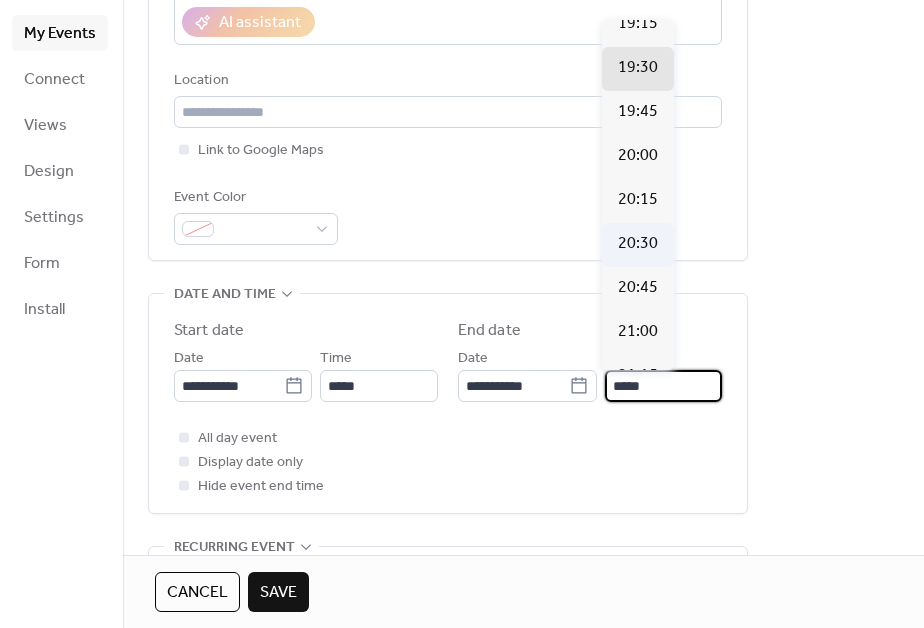 scroll, scrollTop: 125, scrollLeft: 0, axis: vertical 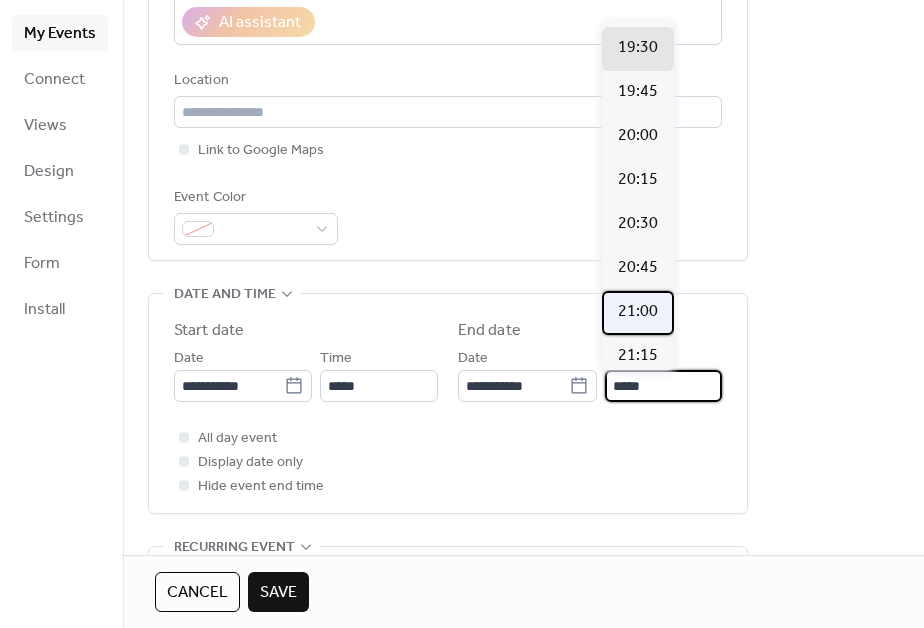 click on "21:00" at bounding box center [638, 312] 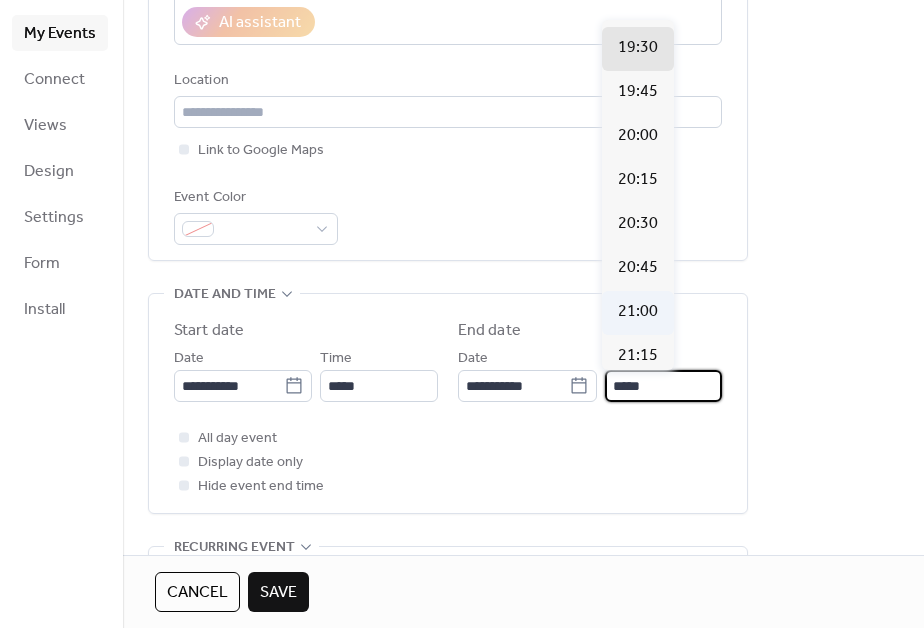 type on "*****" 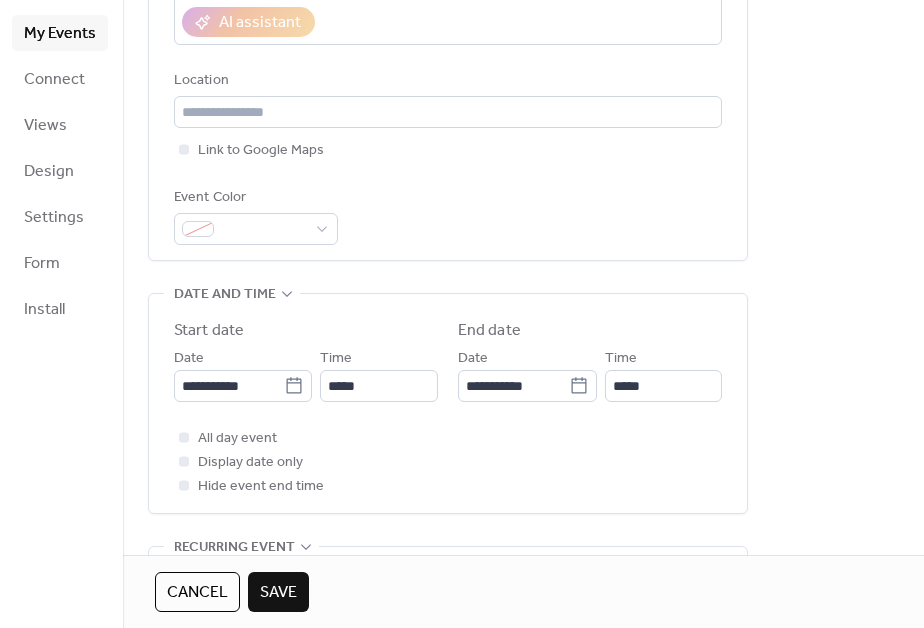 click on "**********" at bounding box center [523, 438] 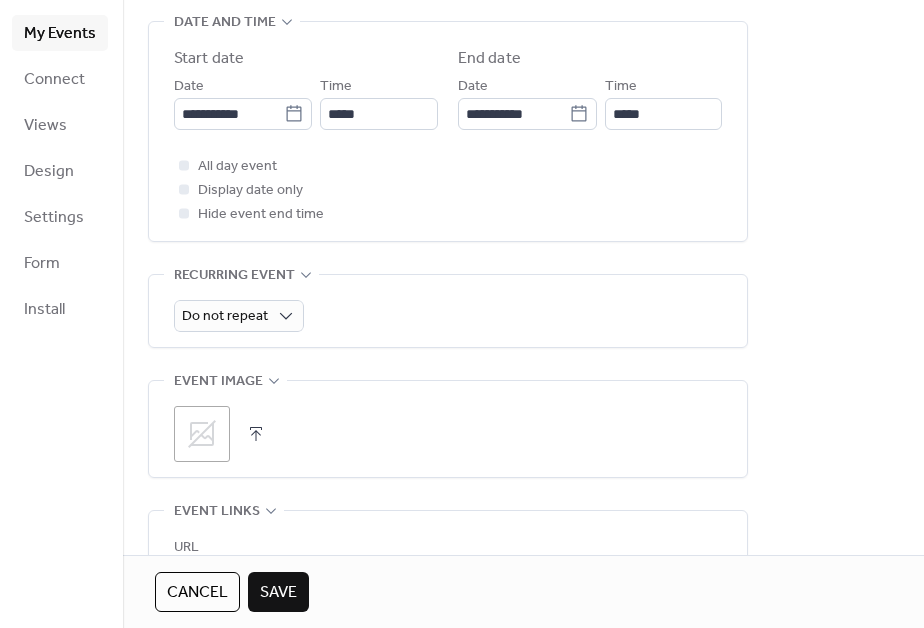 scroll, scrollTop: 686, scrollLeft: 0, axis: vertical 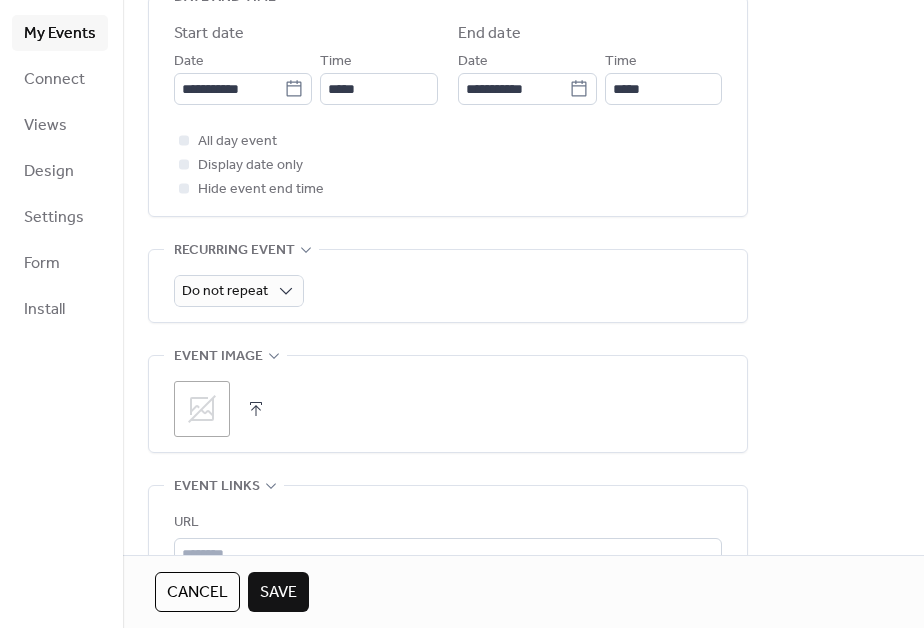 click 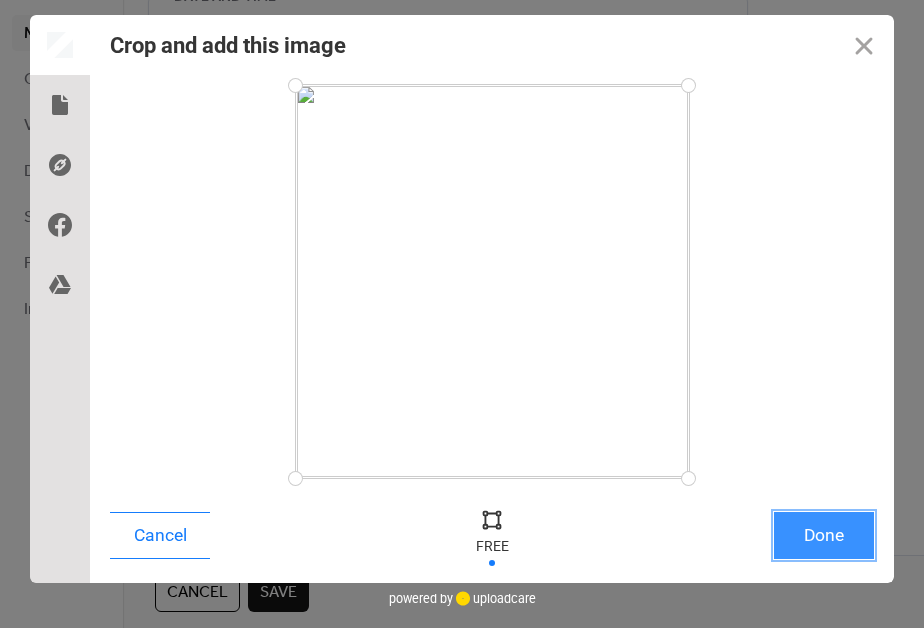 click on "Done" at bounding box center (824, 535) 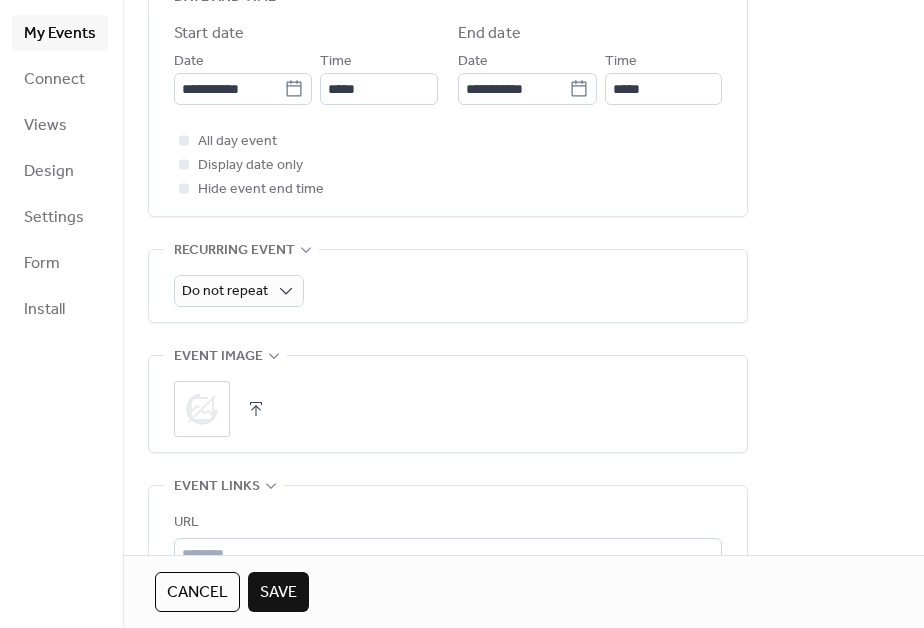 click on "**********" at bounding box center [523, 141] 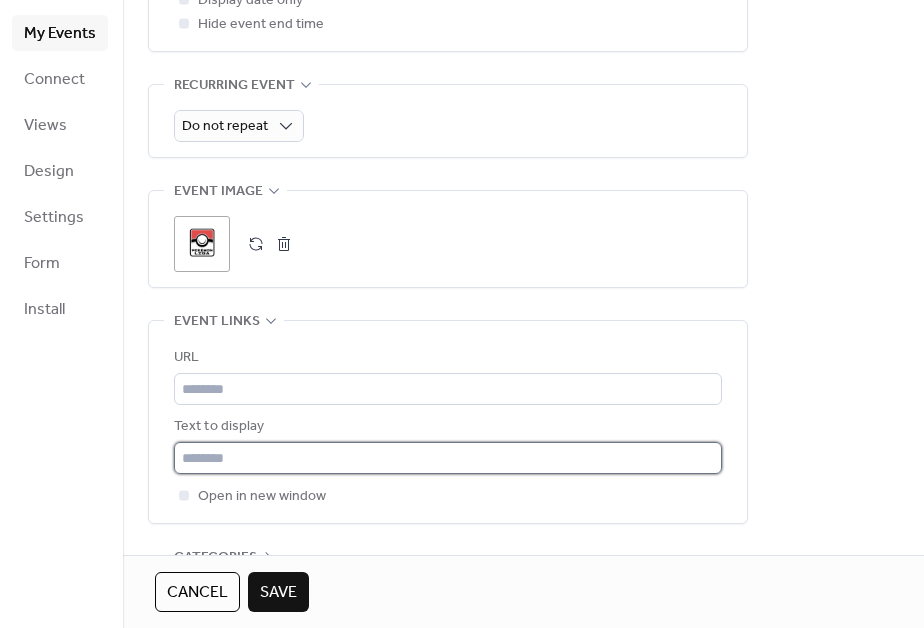 click at bounding box center (448, 458) 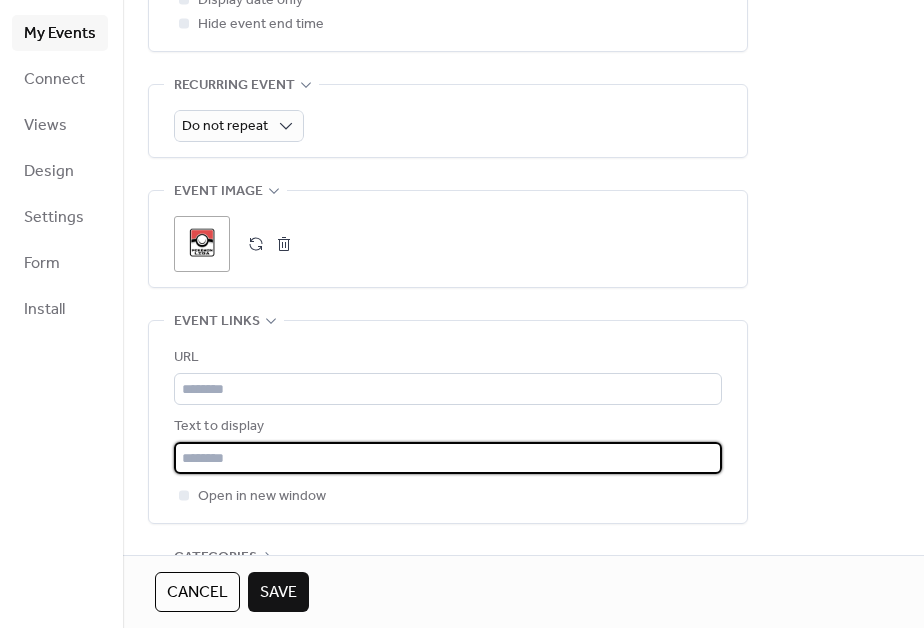 paste on "**********" 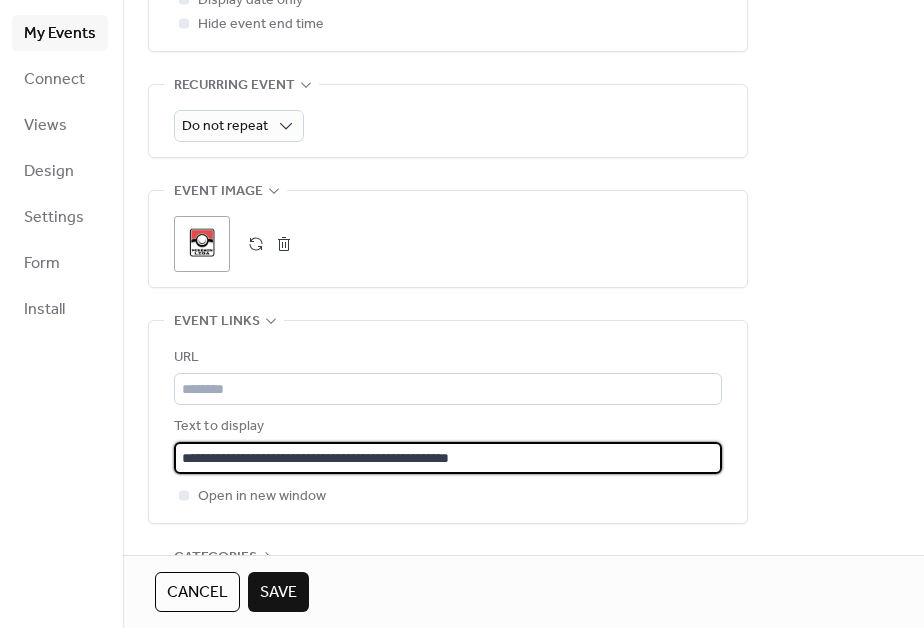 type on "**********" 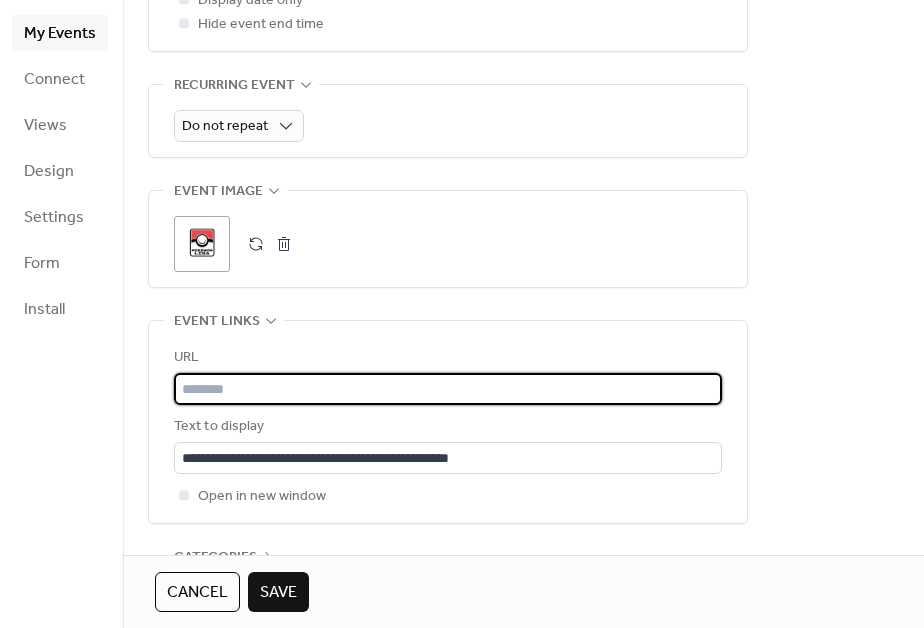 click at bounding box center [448, 389] 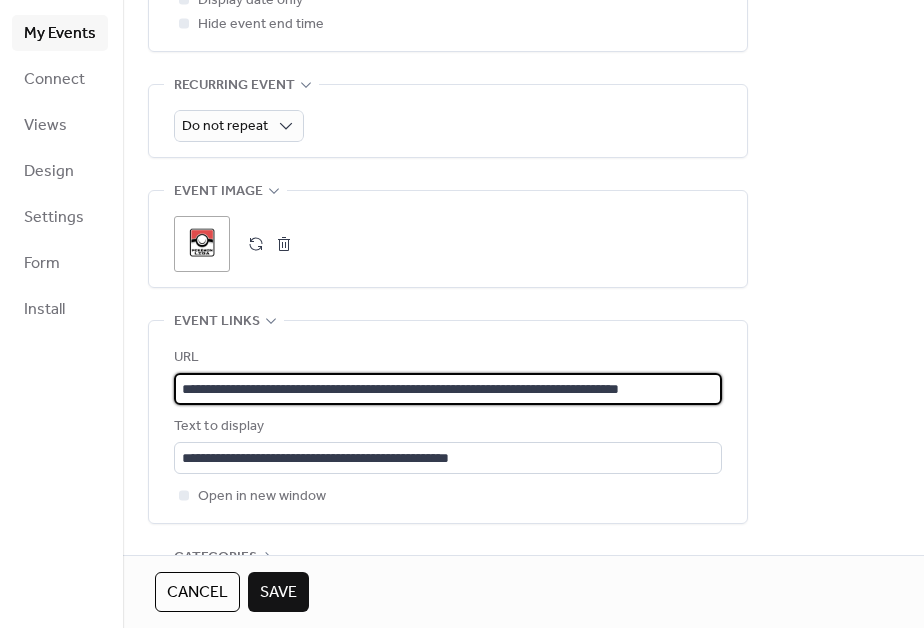 scroll, scrollTop: 0, scrollLeft: 11, axis: horizontal 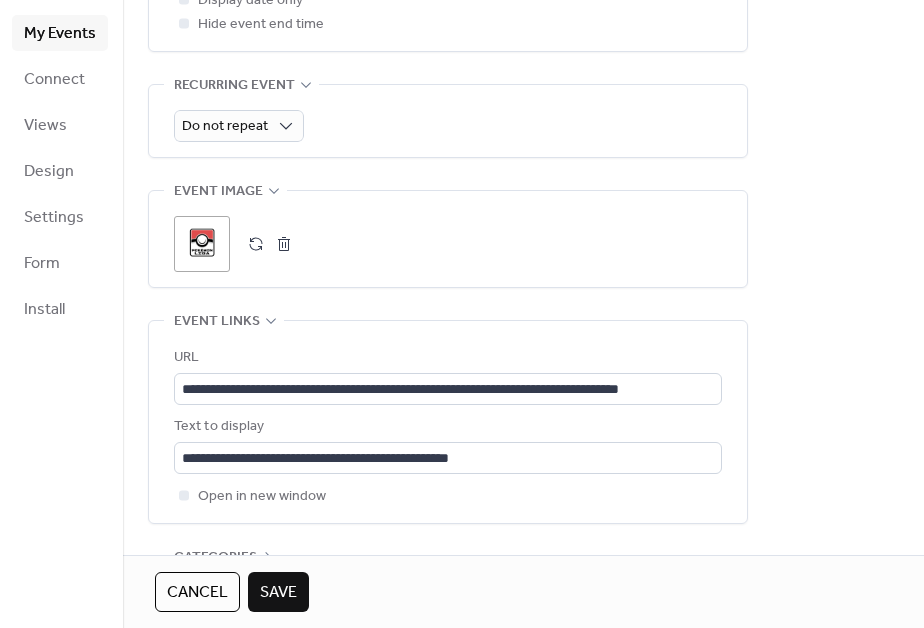 click on "**********" at bounding box center [523, -24] 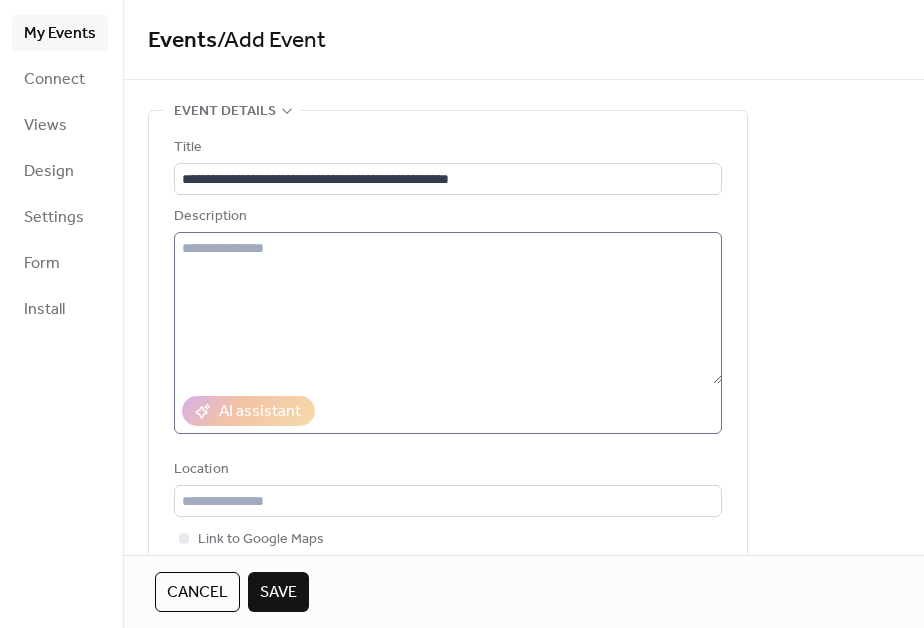 scroll, scrollTop: 990, scrollLeft: 0, axis: vertical 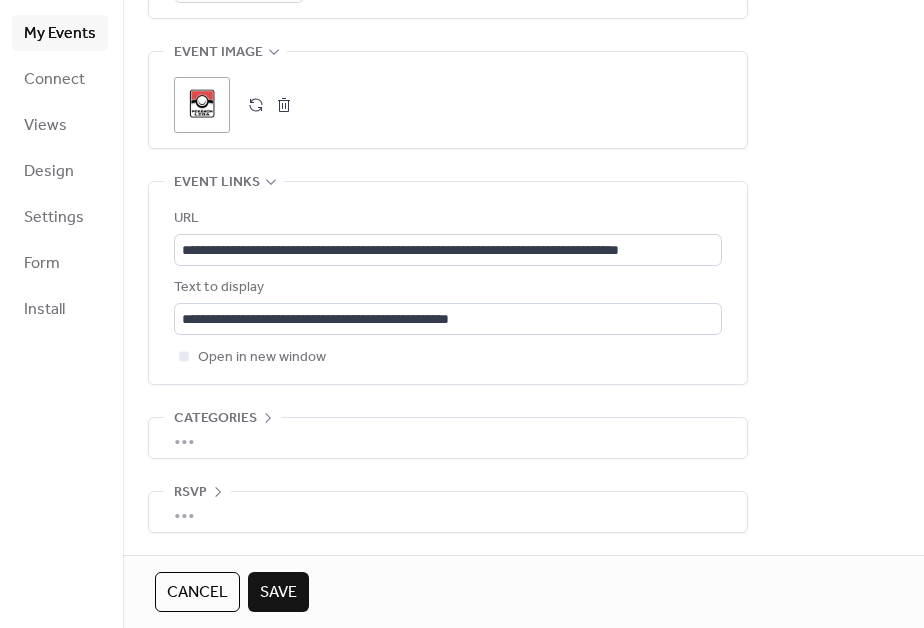 click on "Save" at bounding box center [278, 593] 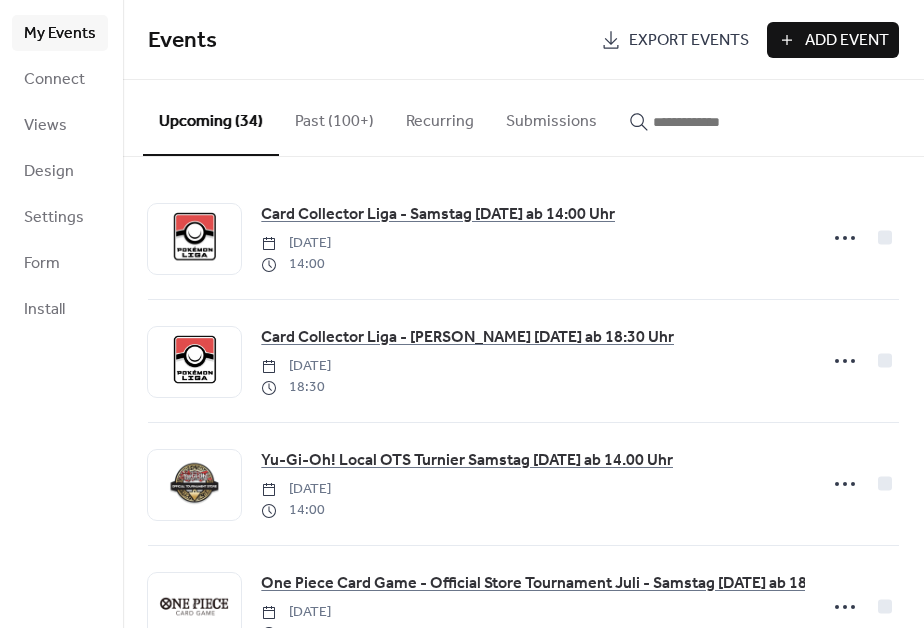 click on "Add Event" at bounding box center (847, 41) 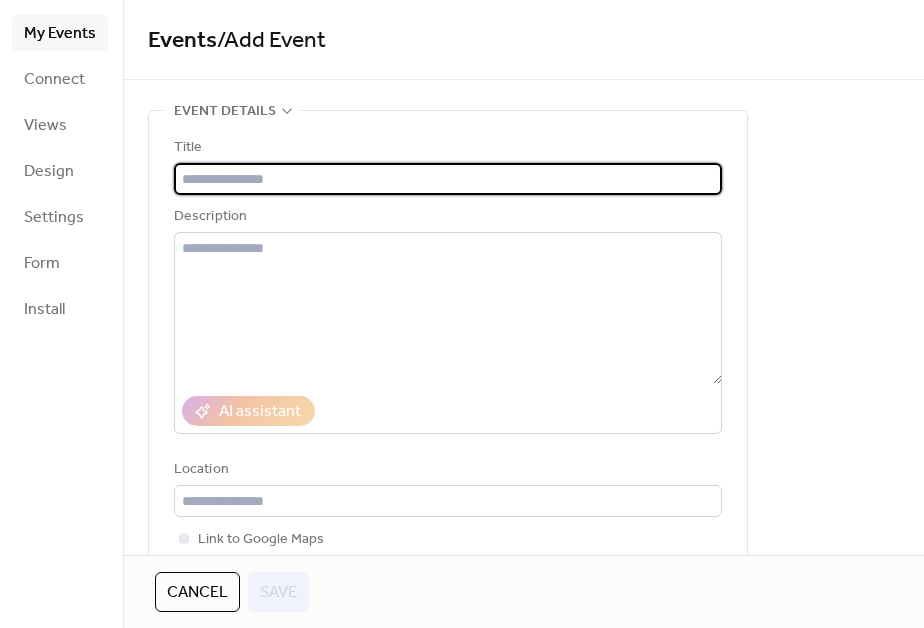 click at bounding box center [448, 179] 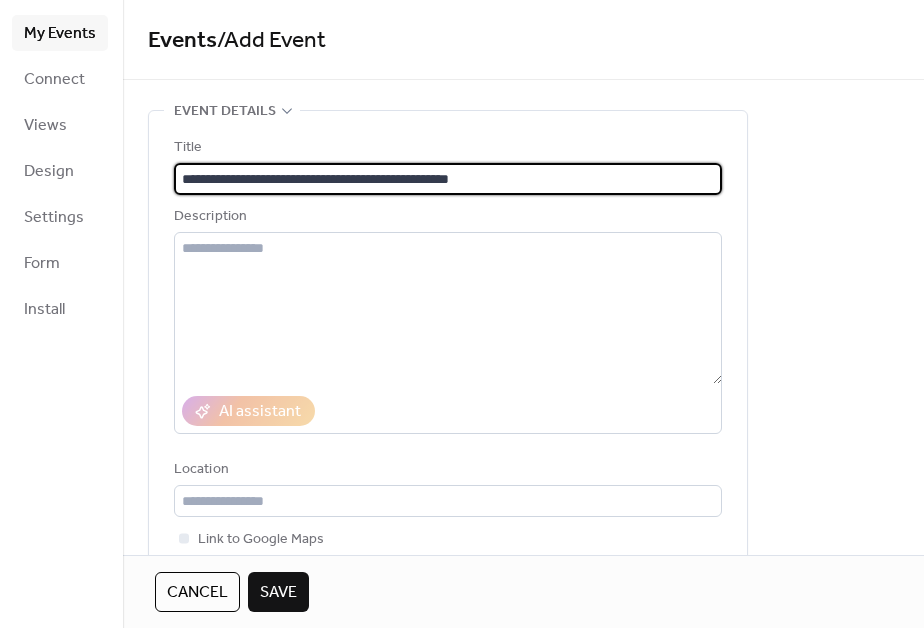 type on "**********" 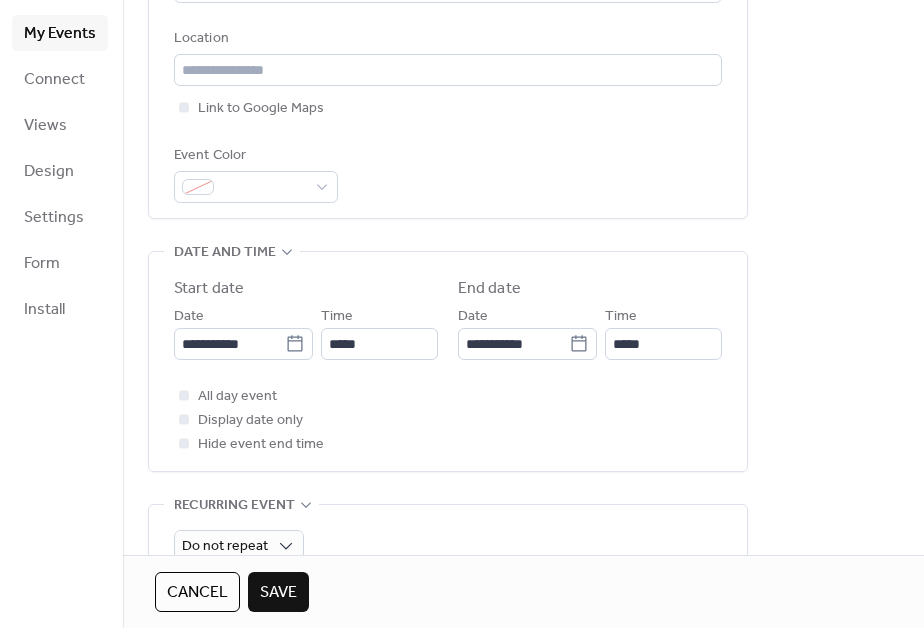 scroll, scrollTop: 527, scrollLeft: 0, axis: vertical 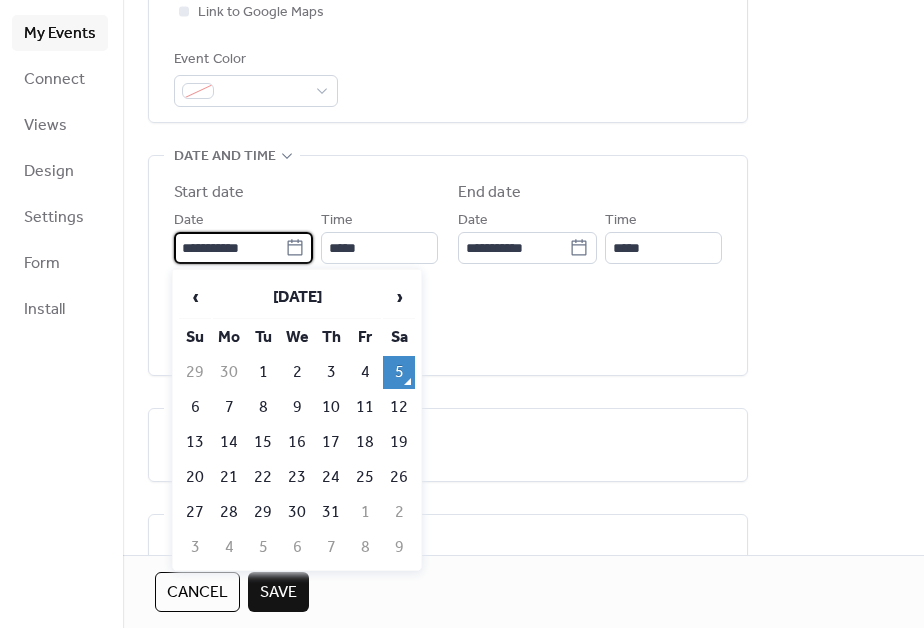 click on "**********" at bounding box center (229, 248) 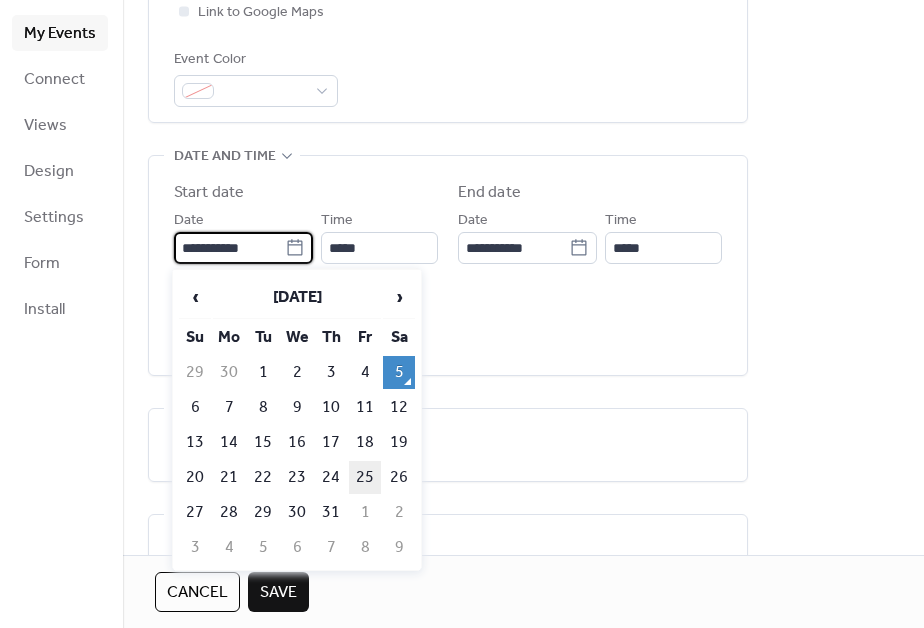 click on "25" at bounding box center [365, 477] 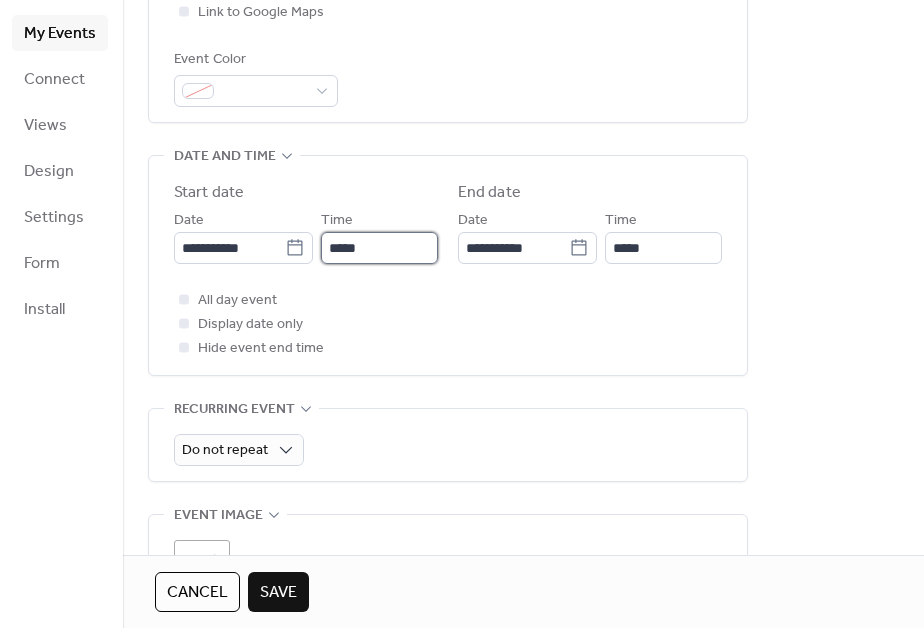 click on "*****" at bounding box center (379, 248) 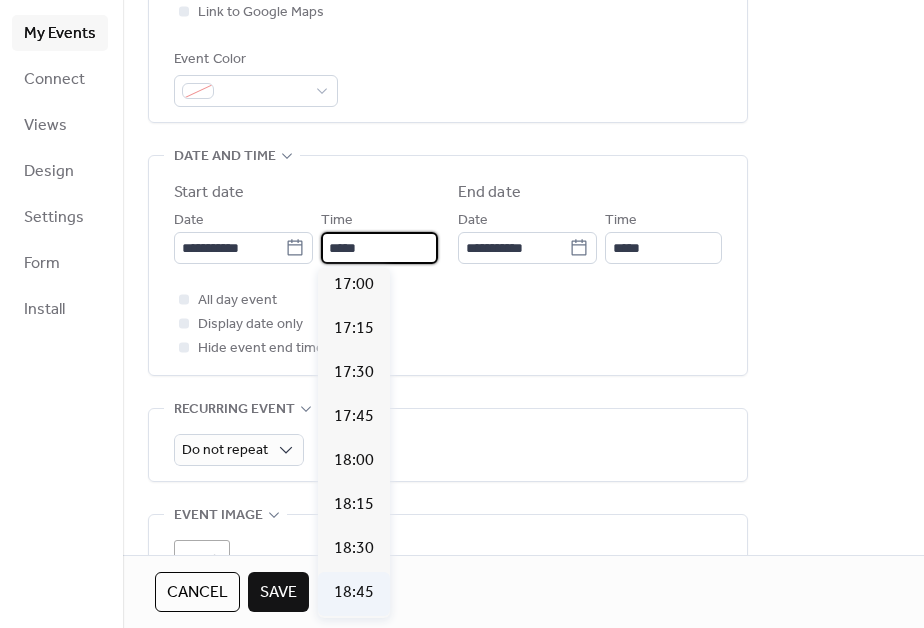 scroll, scrollTop: 3020, scrollLeft: 0, axis: vertical 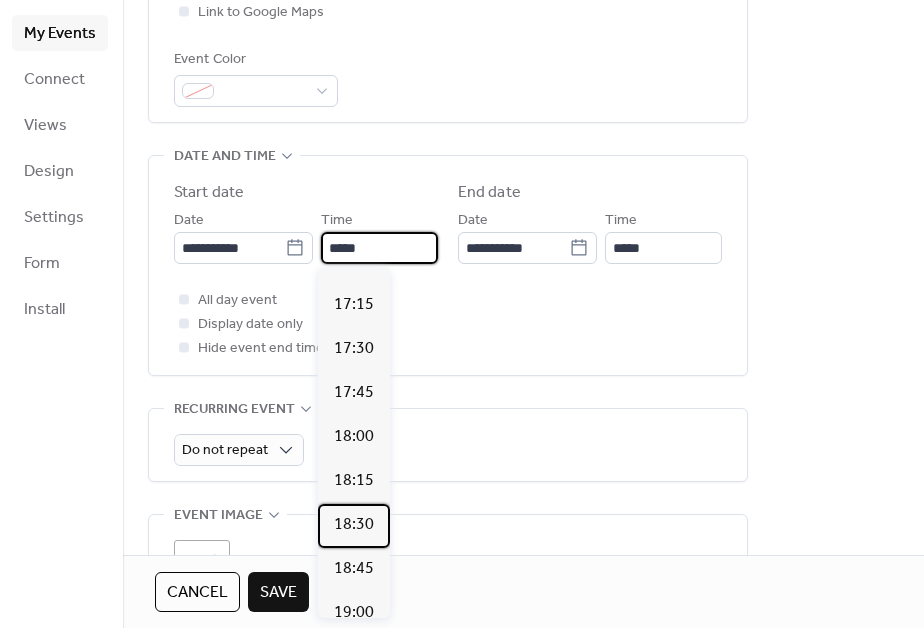 click on "18:30" at bounding box center [354, 525] 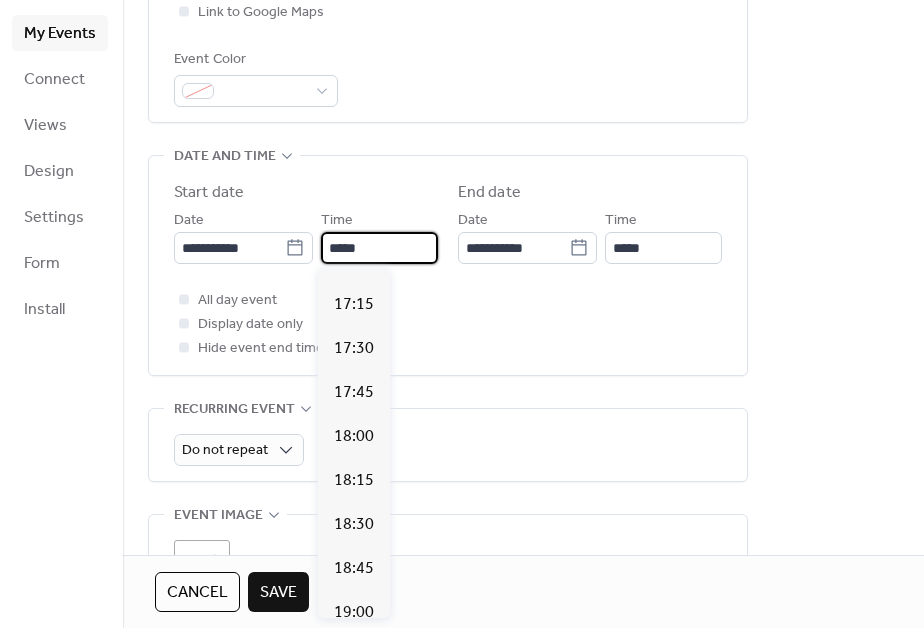 type on "*****" 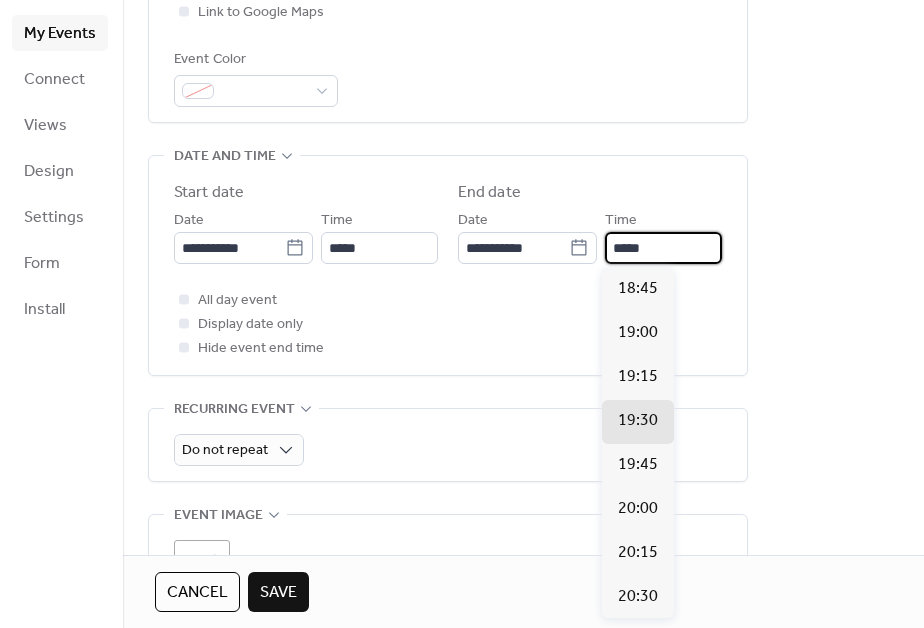 click on "*****" at bounding box center [663, 248] 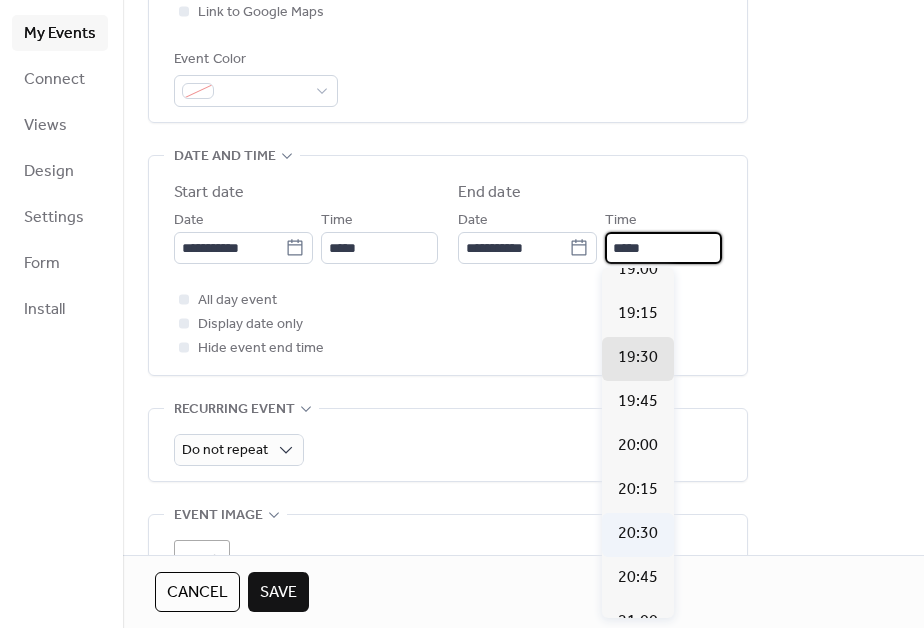 scroll, scrollTop: 181, scrollLeft: 0, axis: vertical 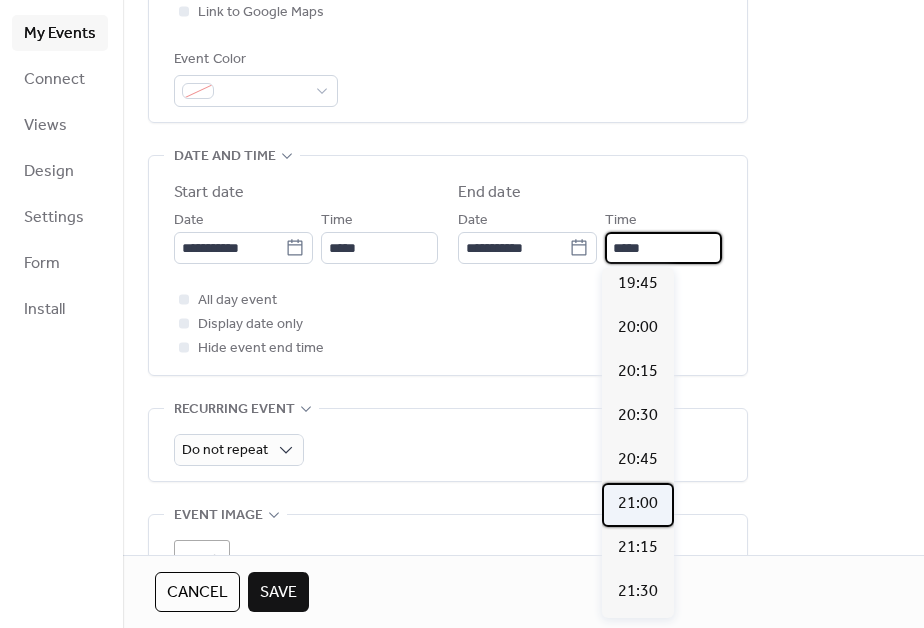 click on "21:00" at bounding box center [638, 504] 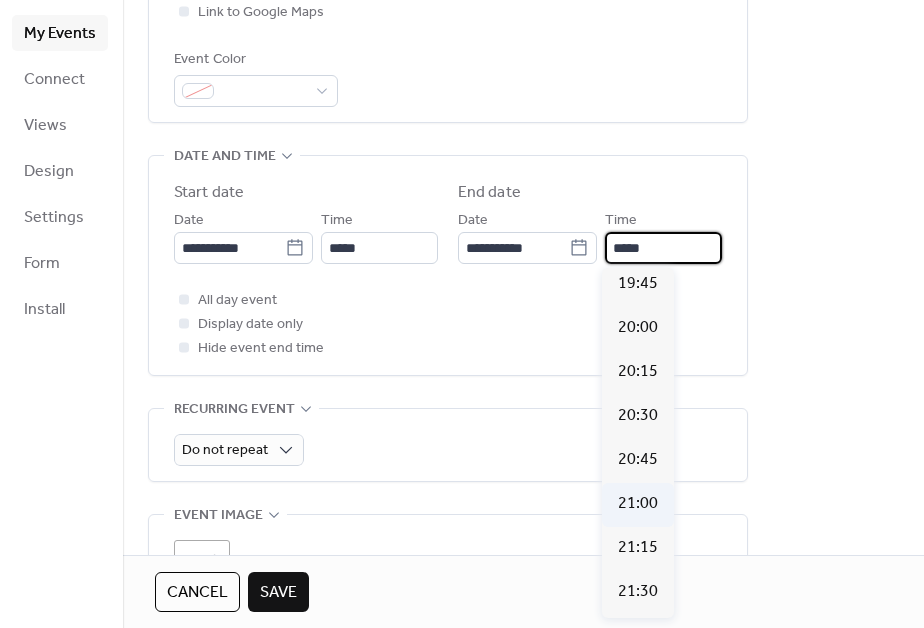 type on "*****" 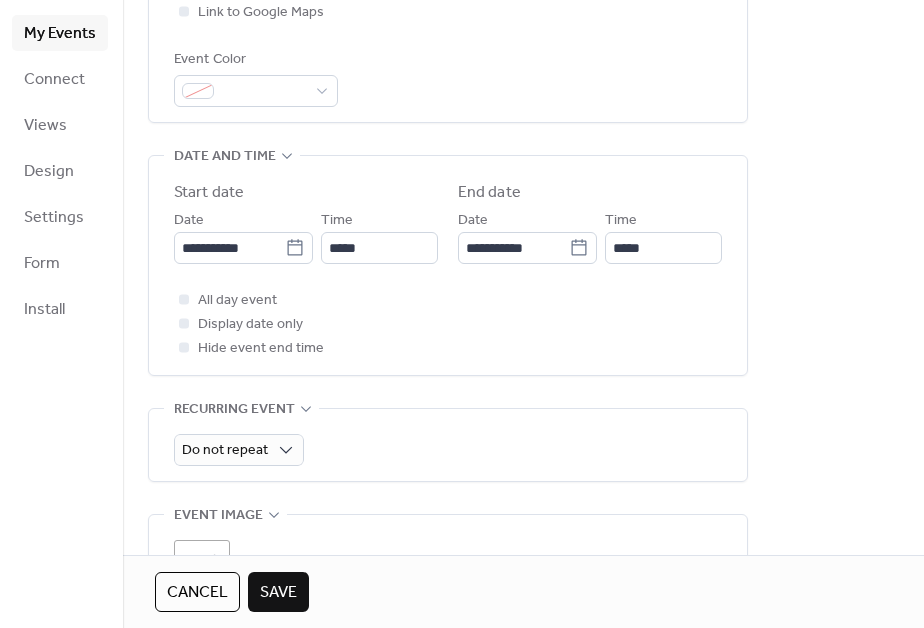 click on "**********" at bounding box center (523, 300) 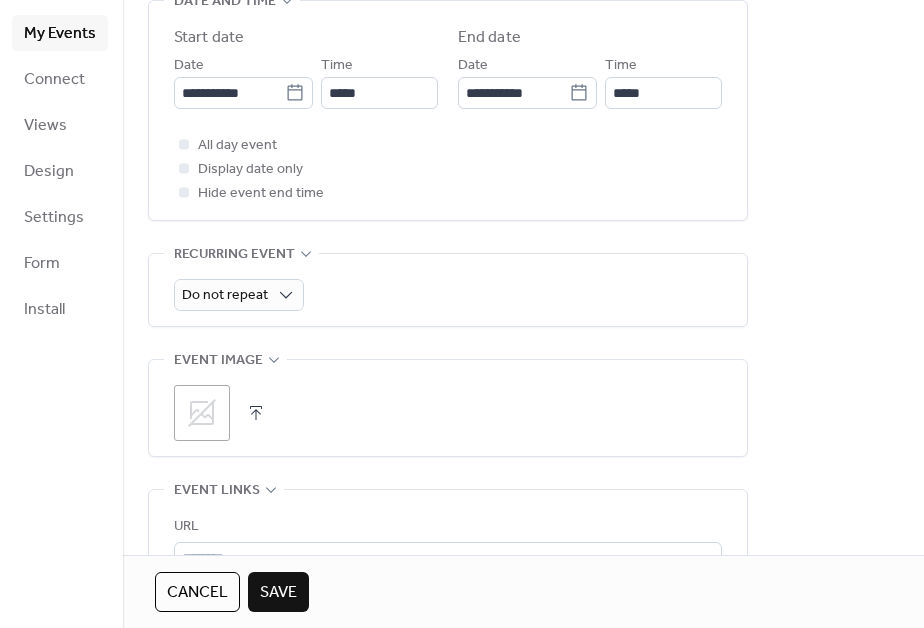 scroll, scrollTop: 910, scrollLeft: 0, axis: vertical 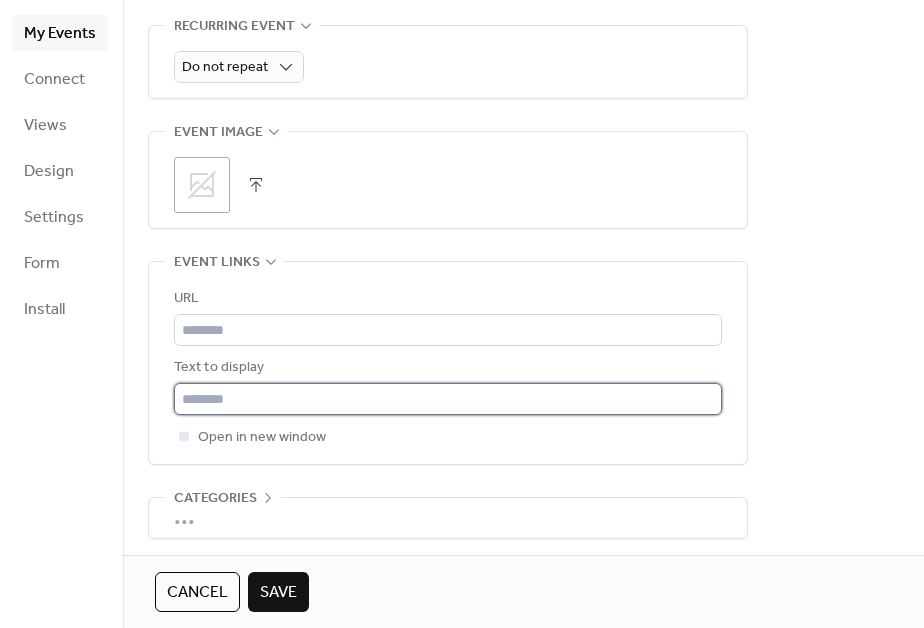click at bounding box center (448, 399) 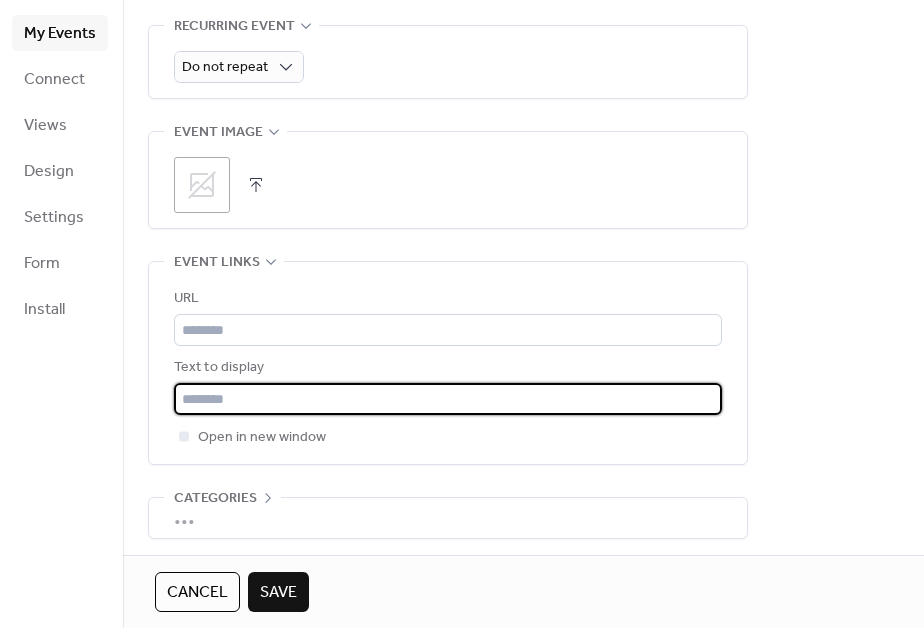 paste on "**********" 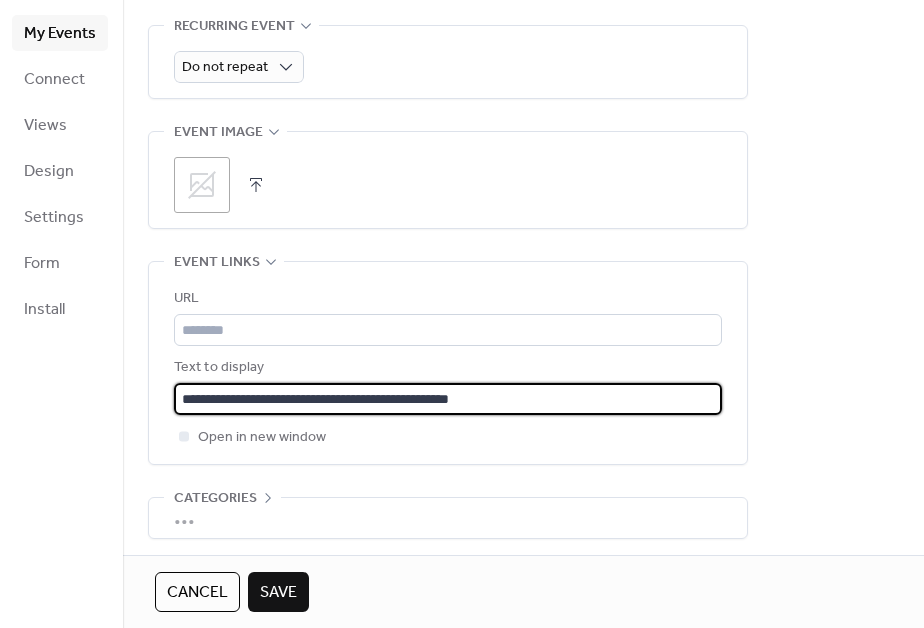 type on "**********" 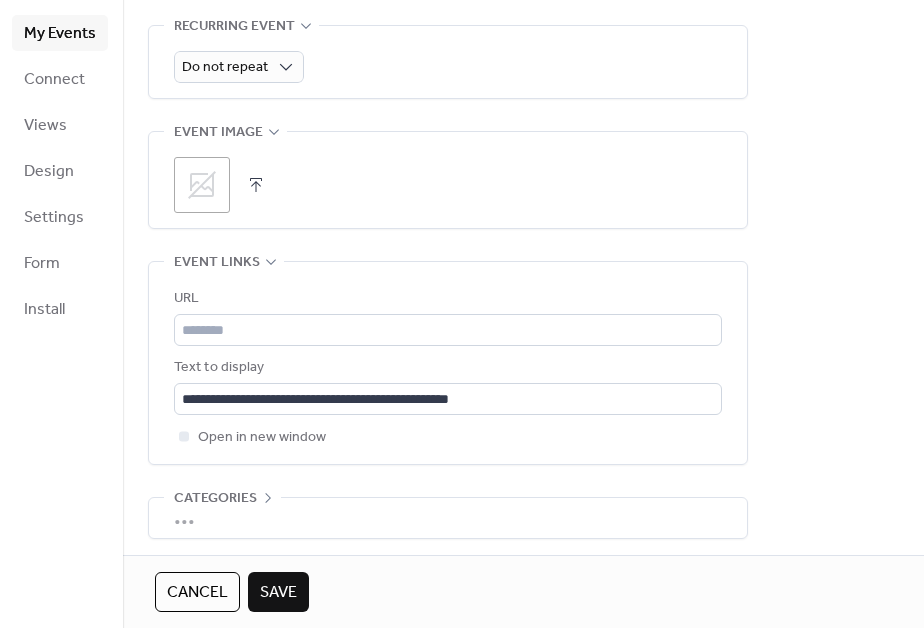 click 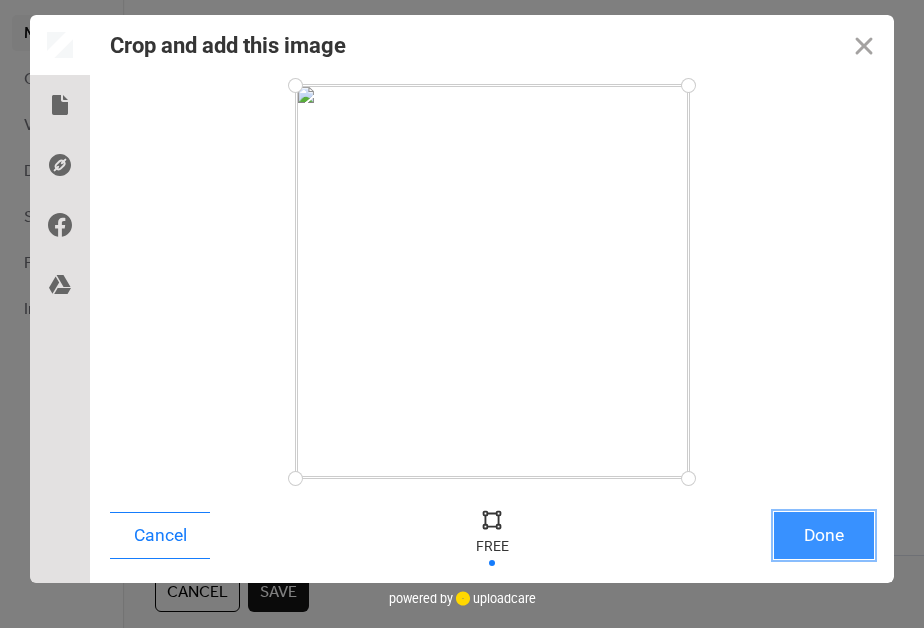 click on "Done" at bounding box center (824, 535) 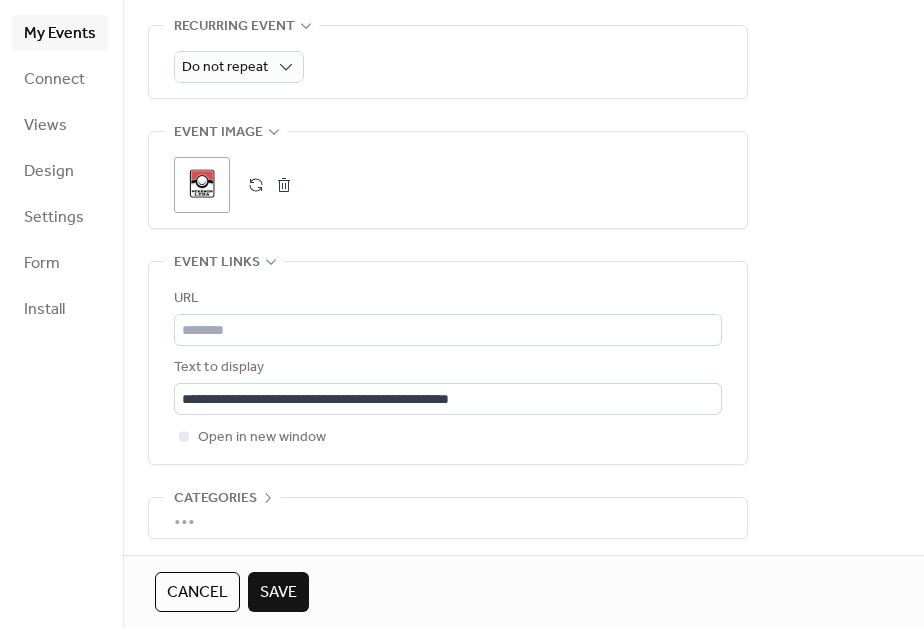click on "**********" at bounding box center (523, -83) 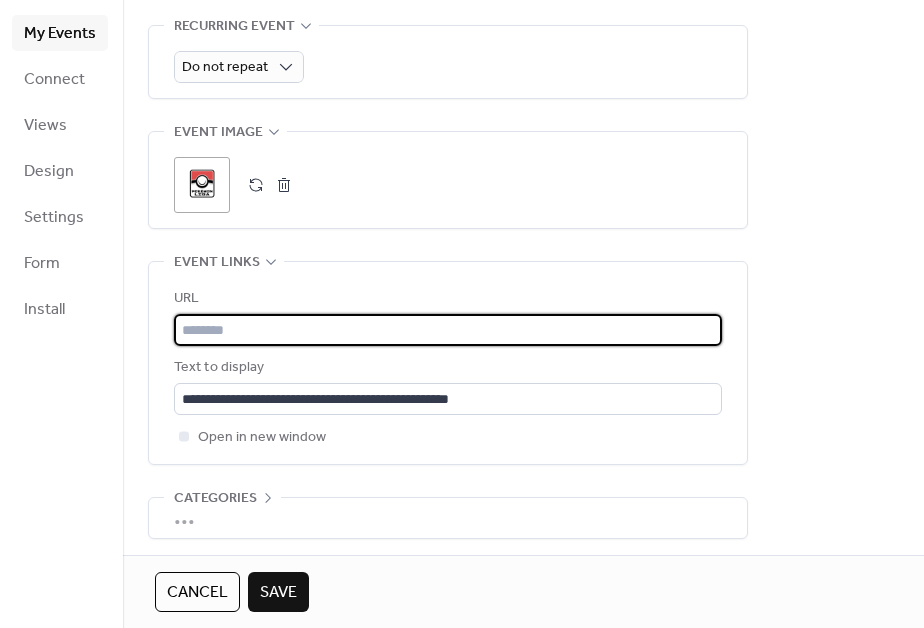 click at bounding box center [448, 330] 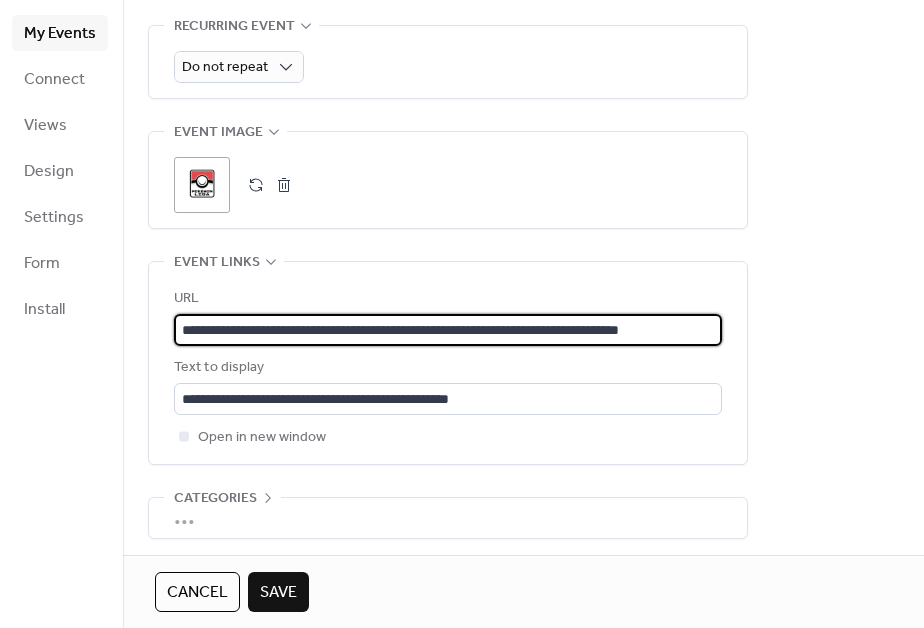 scroll, scrollTop: 0, scrollLeft: 11, axis: horizontal 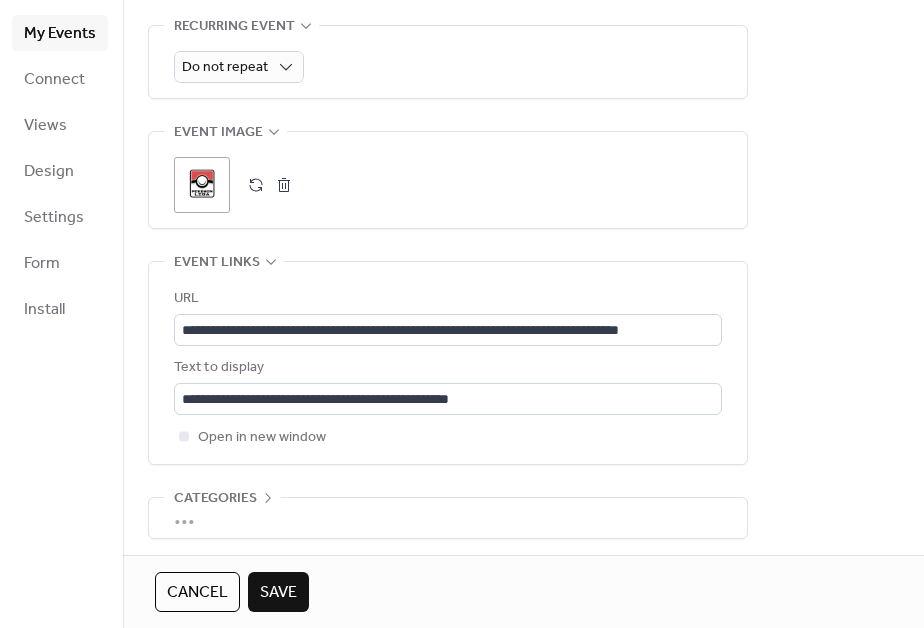 click on "**********" at bounding box center (523, -83) 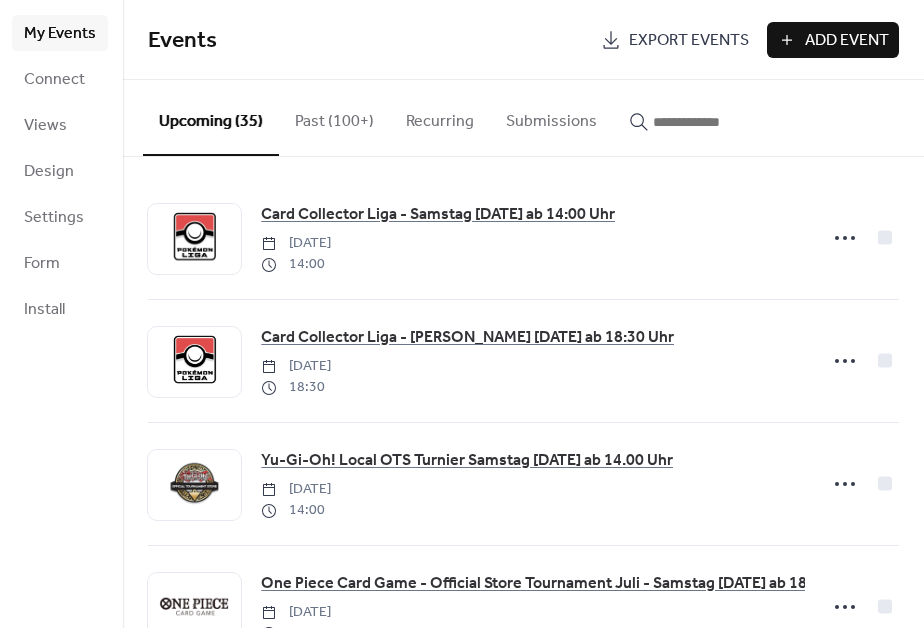 click on "Add Event" at bounding box center [847, 41] 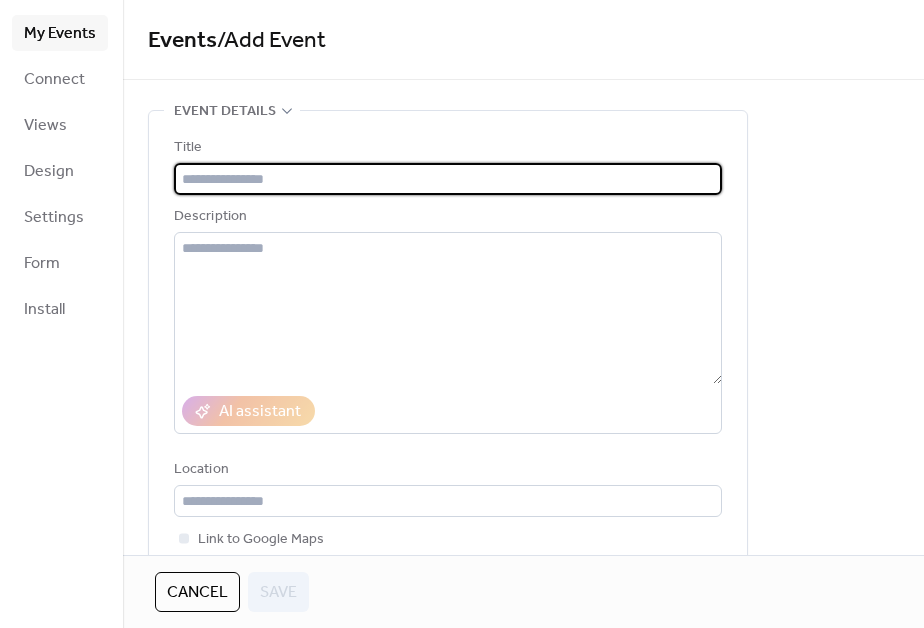 click at bounding box center (448, 179) 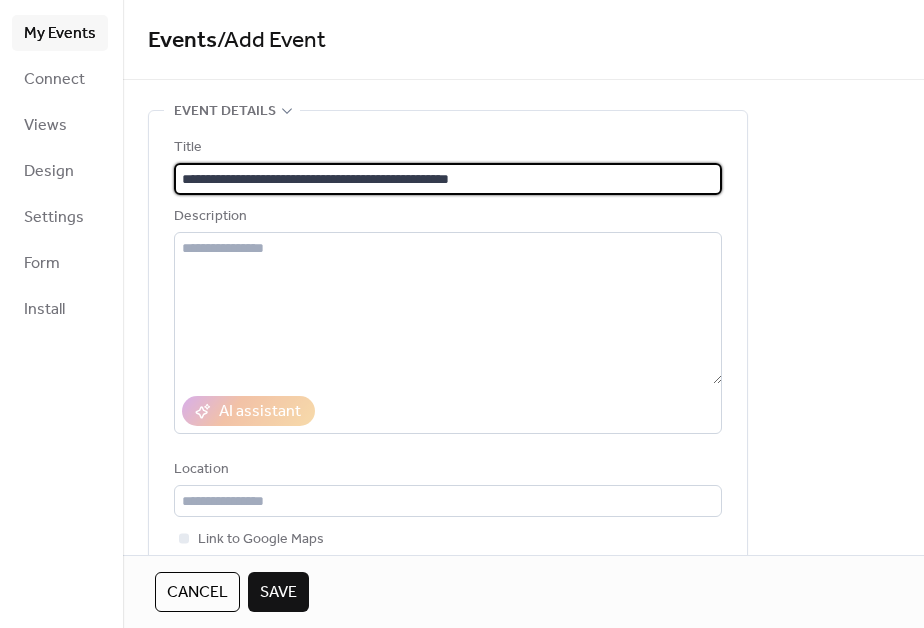 type on "**********" 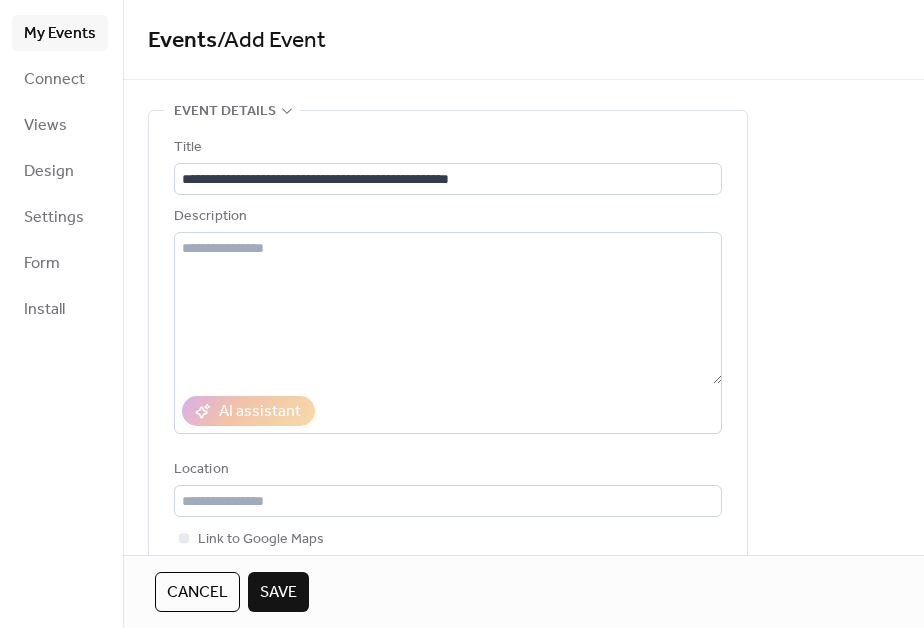 scroll, scrollTop: 664, scrollLeft: 0, axis: vertical 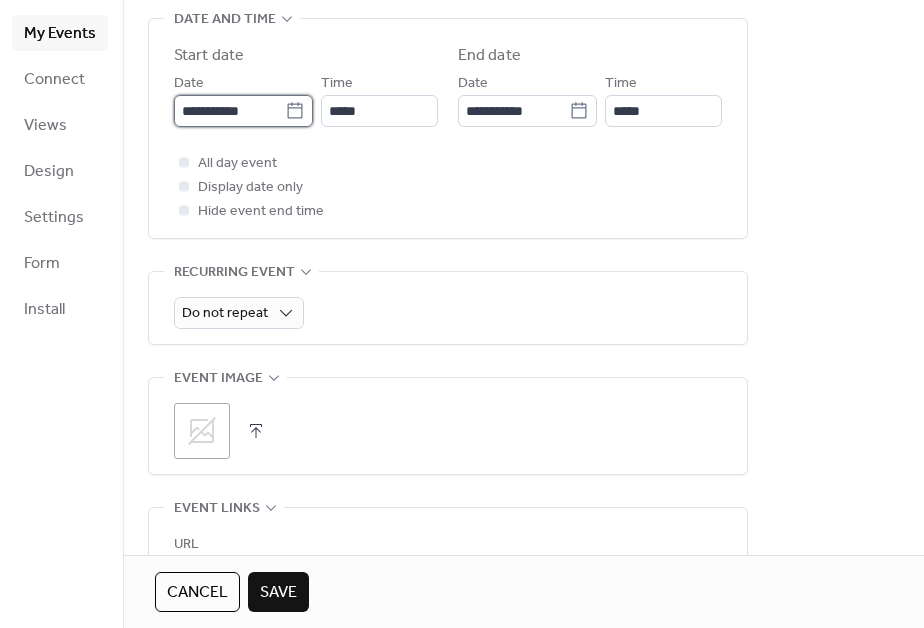 click on "**********" at bounding box center [229, 111] 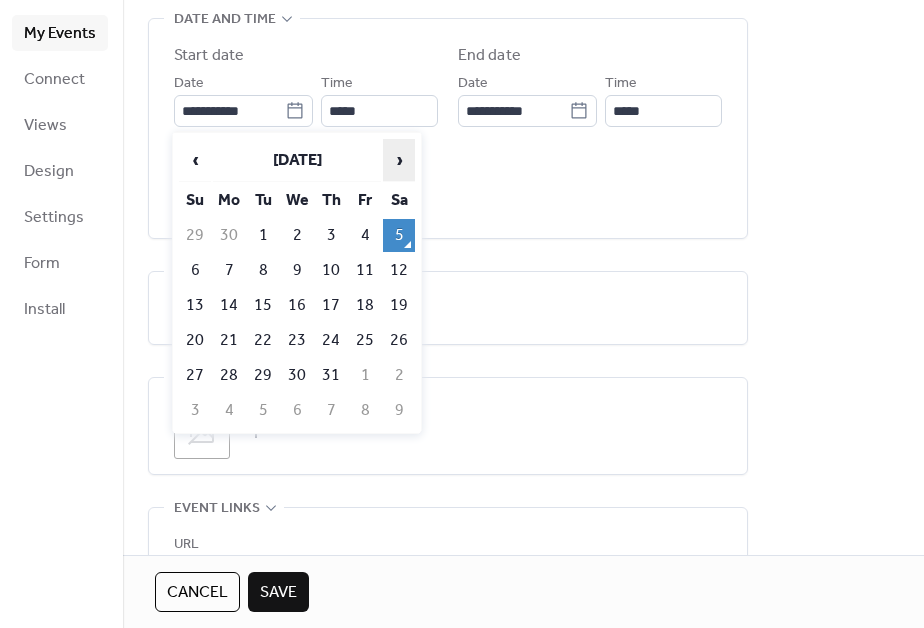 click on "›" at bounding box center [399, 160] 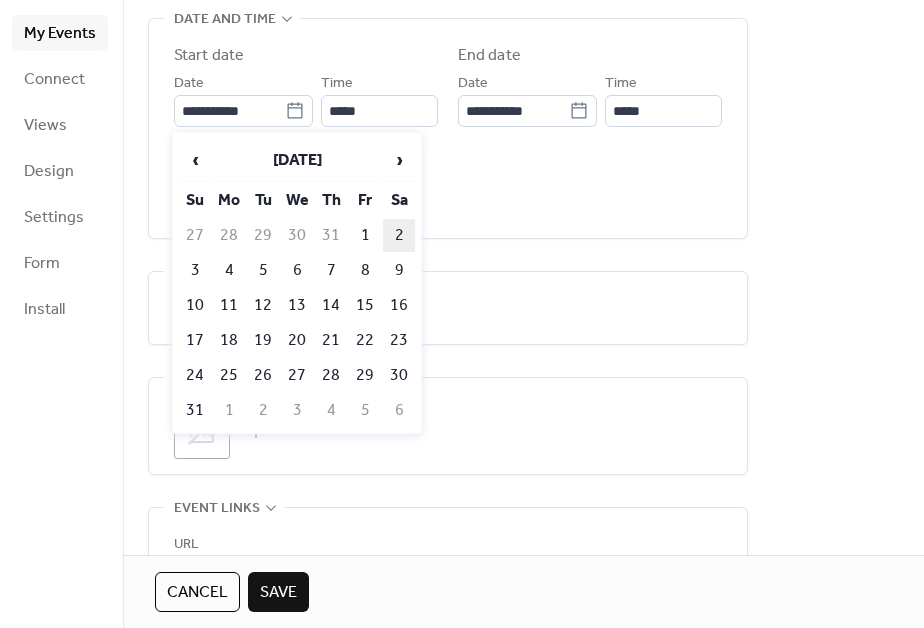 click on "2" at bounding box center (399, 235) 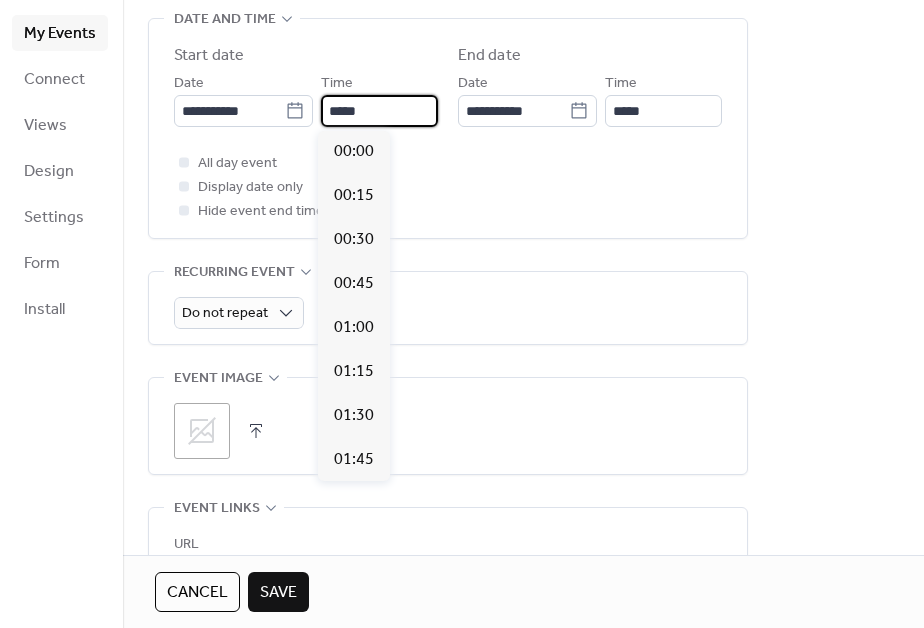 click on "*****" at bounding box center [379, 111] 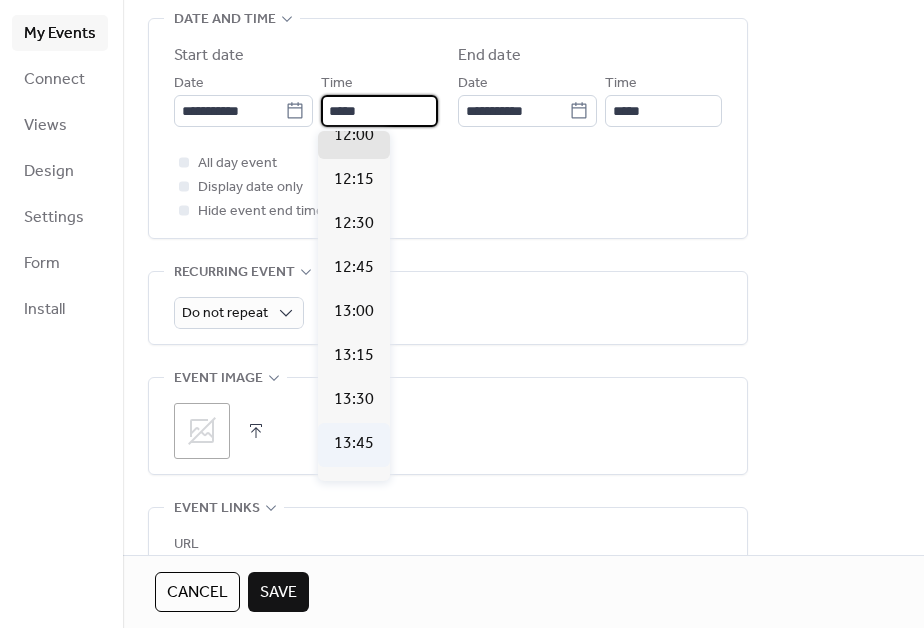 scroll, scrollTop: 2147, scrollLeft: 0, axis: vertical 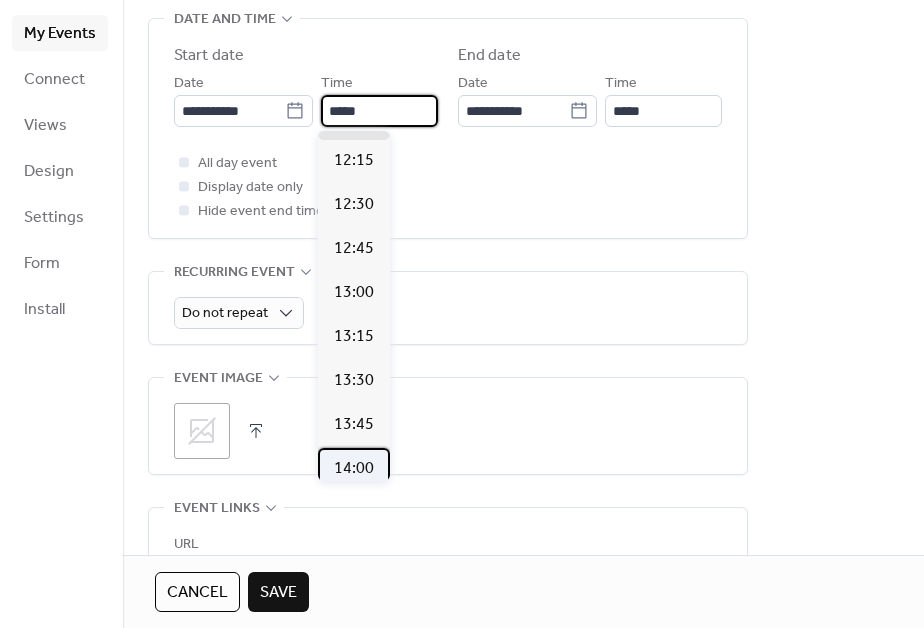 click on "14:00" at bounding box center (354, 469) 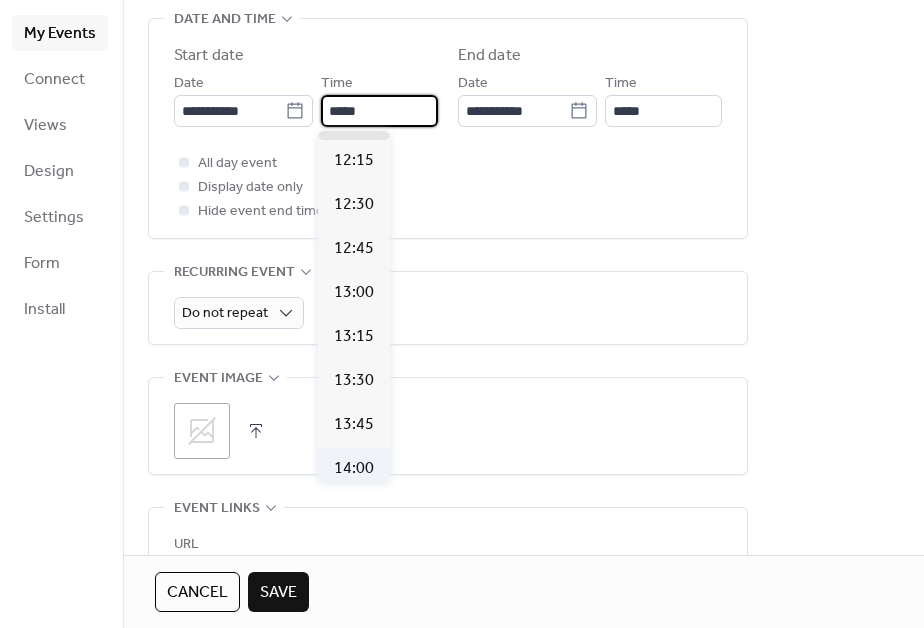 type on "*****" 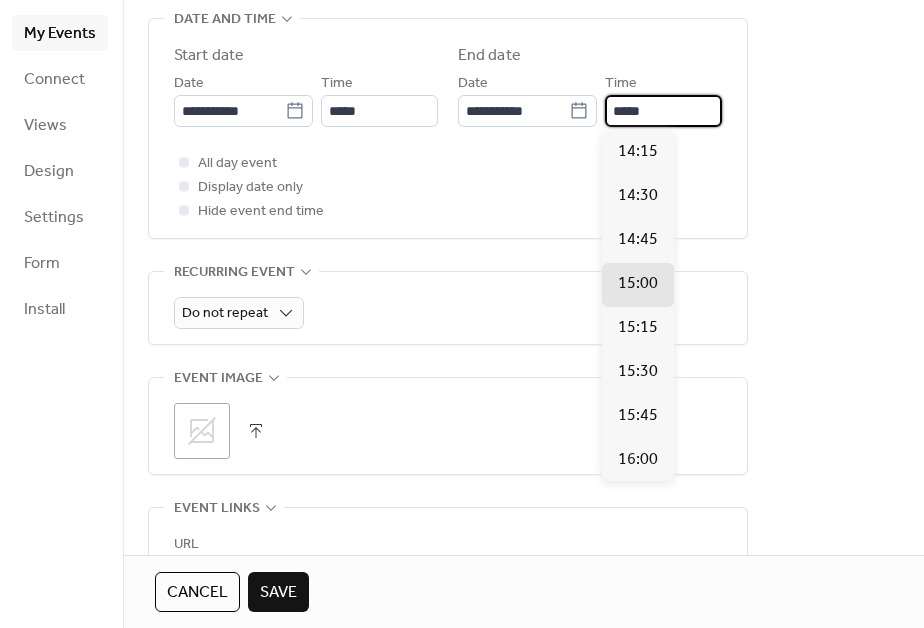 click on "*****" at bounding box center (663, 111) 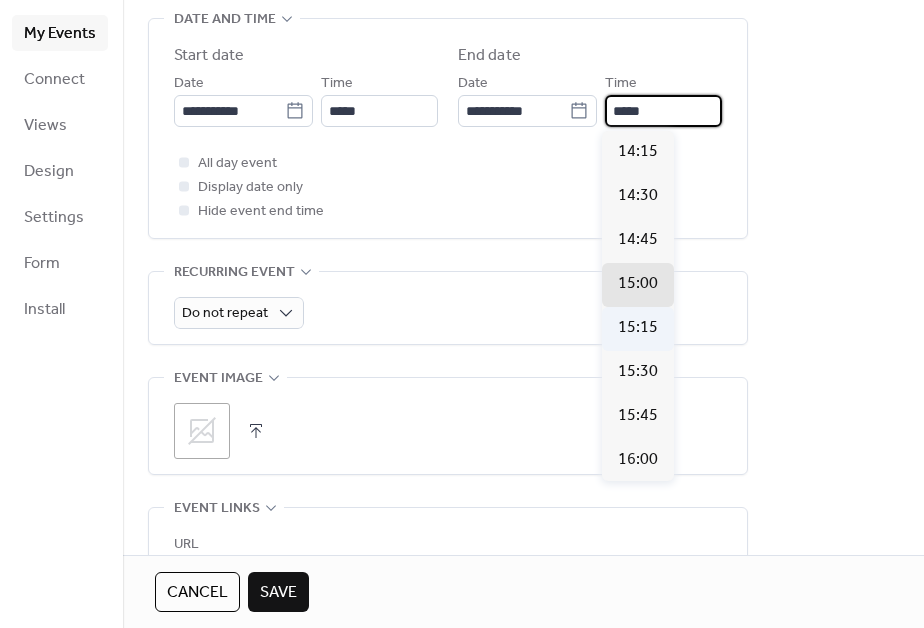 scroll, scrollTop: 388, scrollLeft: 0, axis: vertical 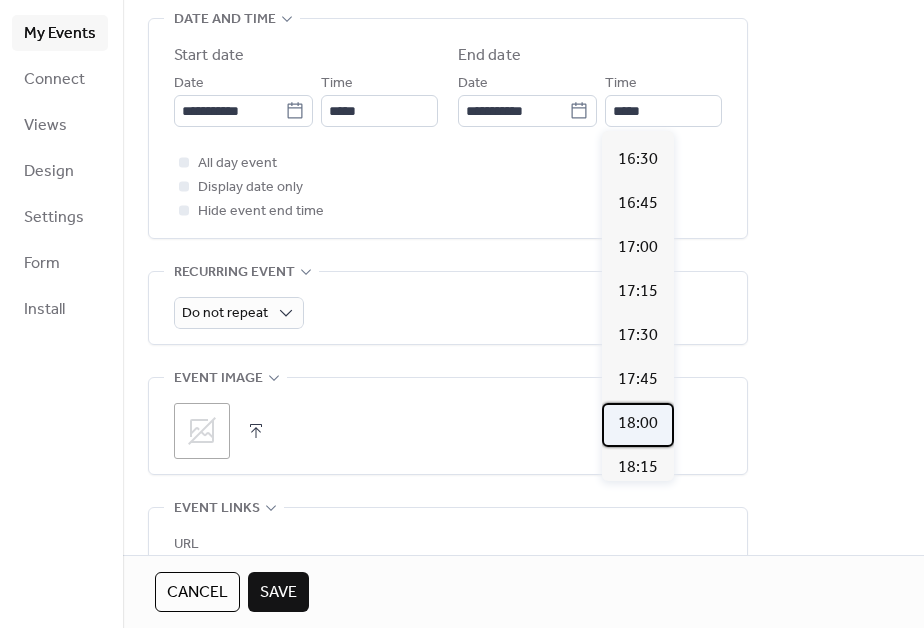 click on "18:00" at bounding box center (638, 424) 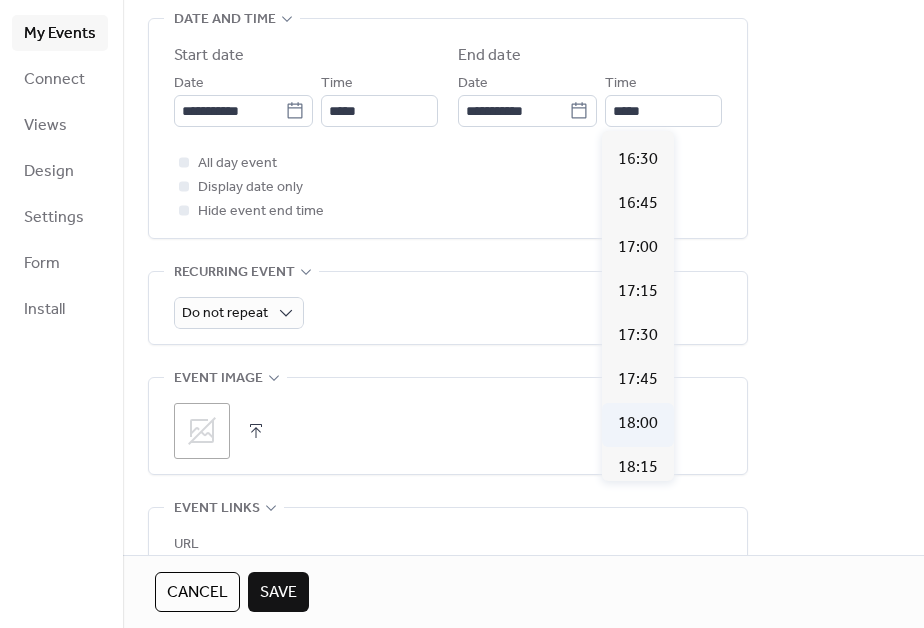 type on "*****" 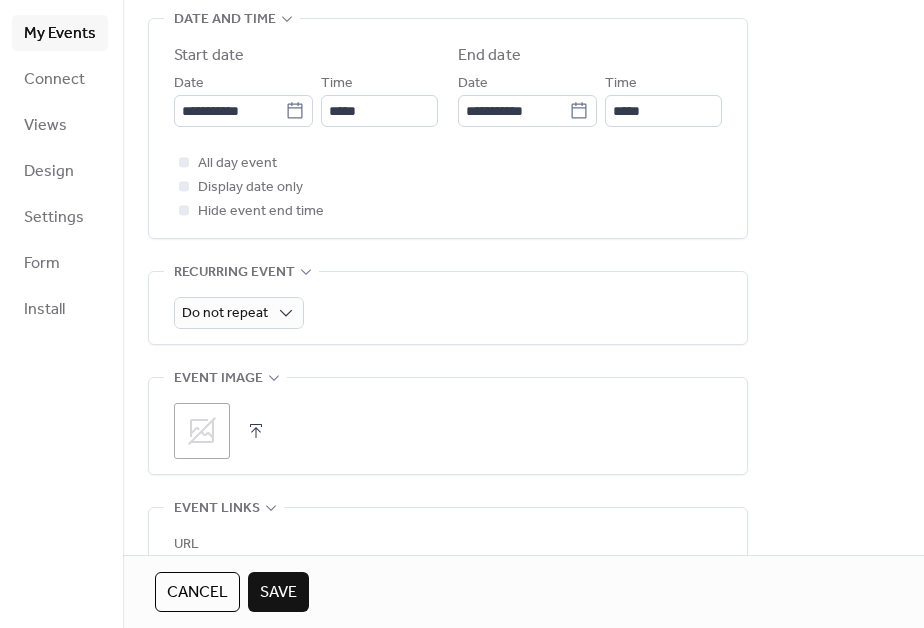 click on "**********" at bounding box center (523, 163) 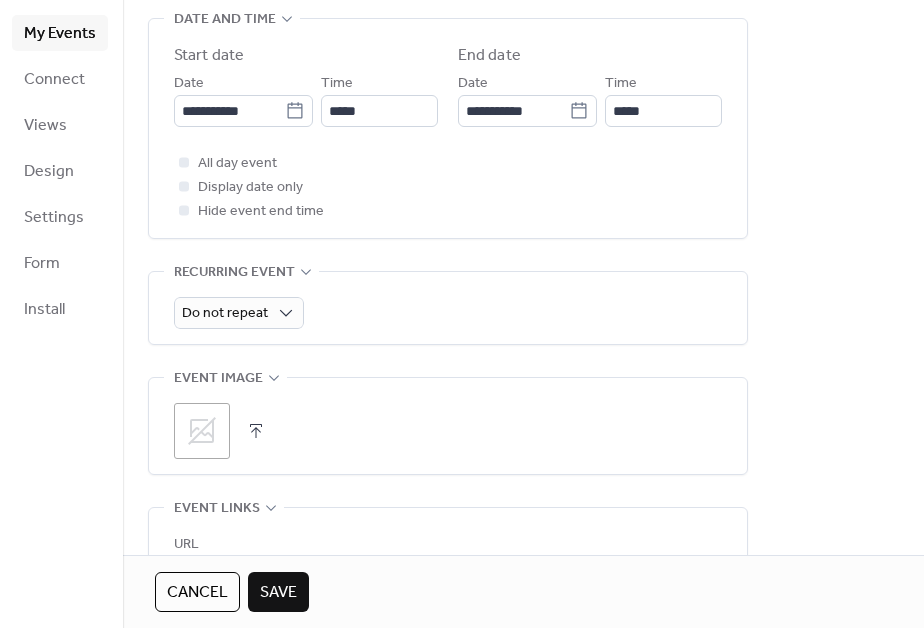 click 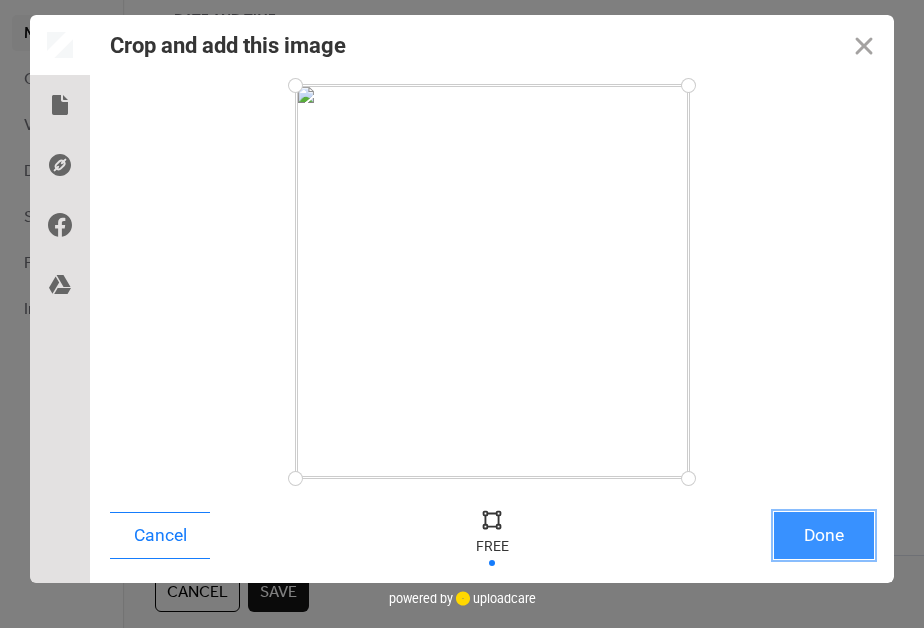 click on "Done" at bounding box center [824, 535] 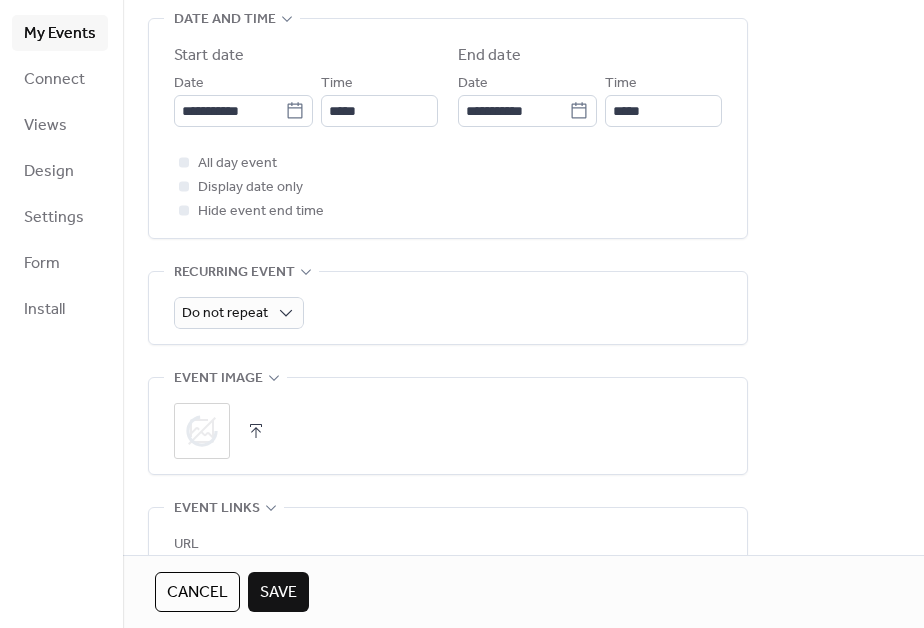 click on "**********" at bounding box center [523, 163] 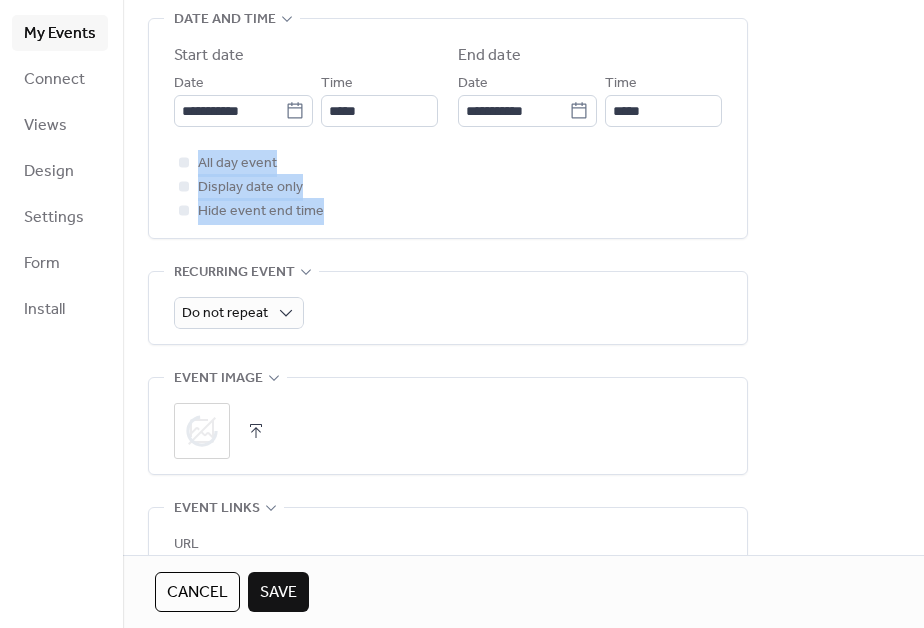 drag, startPoint x: 861, startPoint y: 149, endPoint x: 897, endPoint y: 298, distance: 153.28731 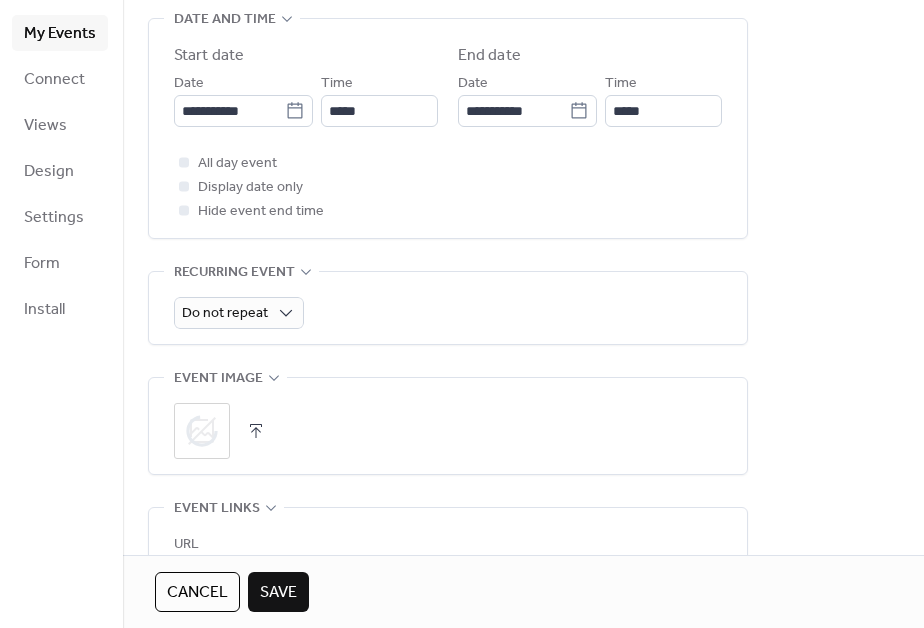 click on "**********" at bounding box center (523, 163) 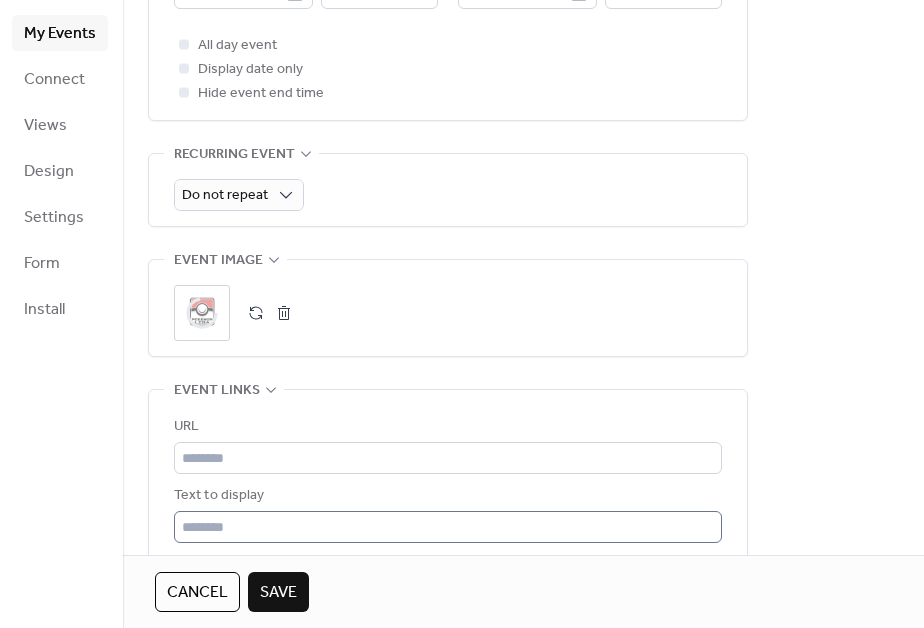 scroll, scrollTop: 990, scrollLeft: 0, axis: vertical 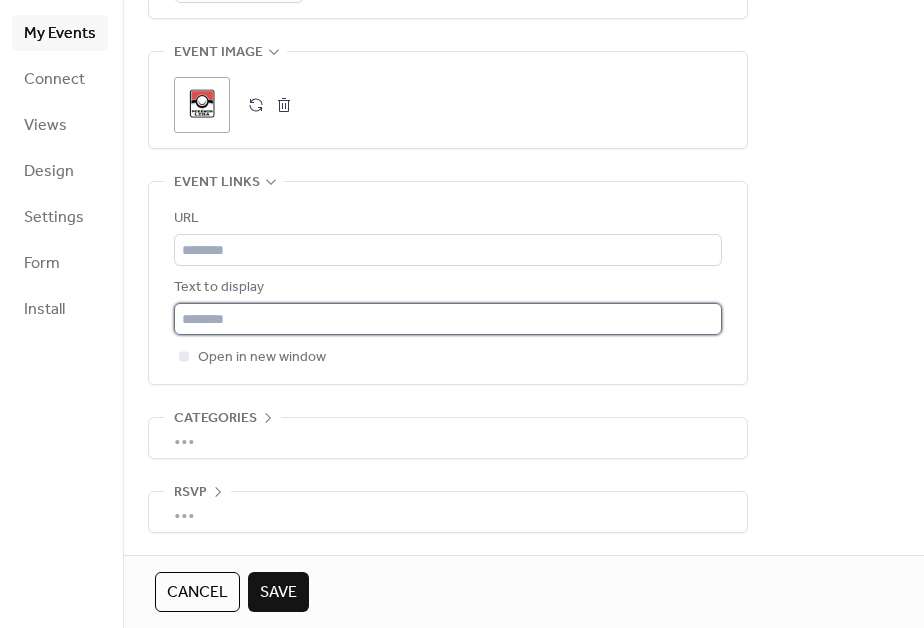 click at bounding box center [448, 319] 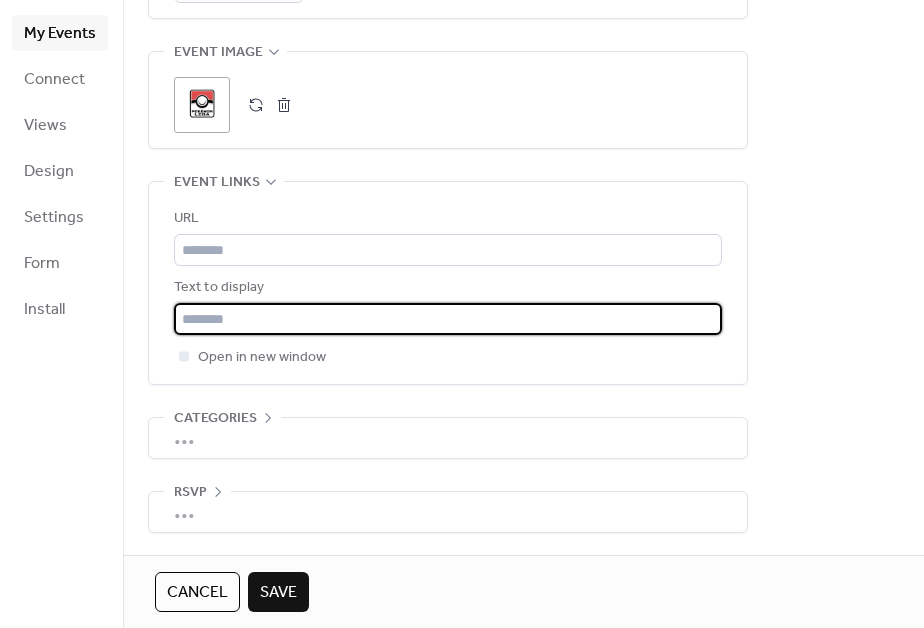 paste on "**********" 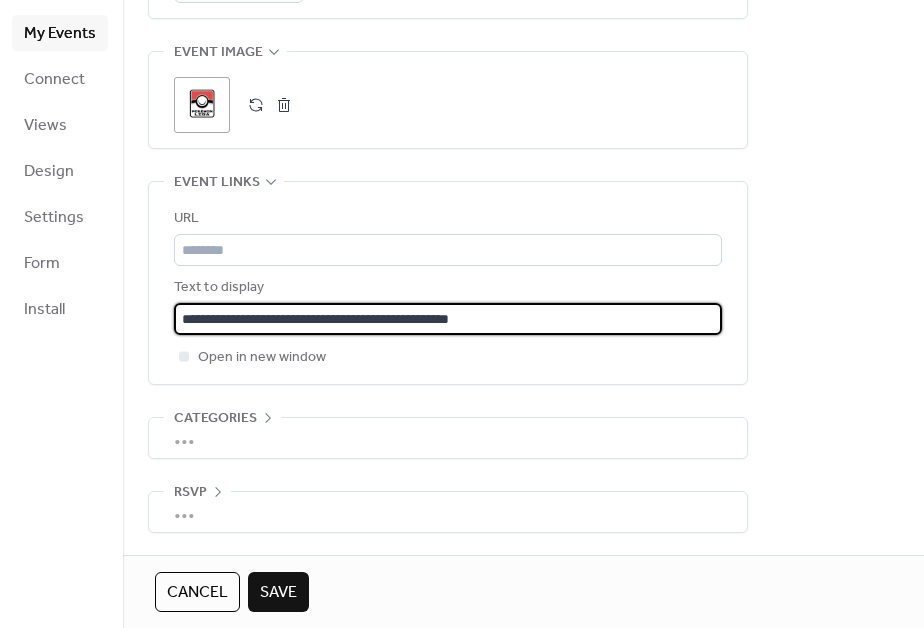 type on "**********" 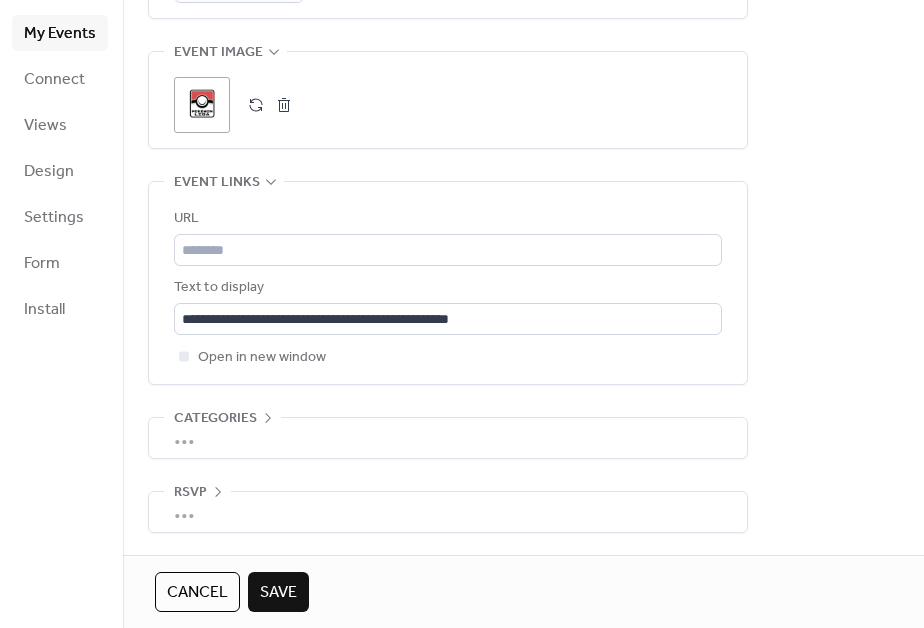 click on "**********" at bounding box center (448, 288) 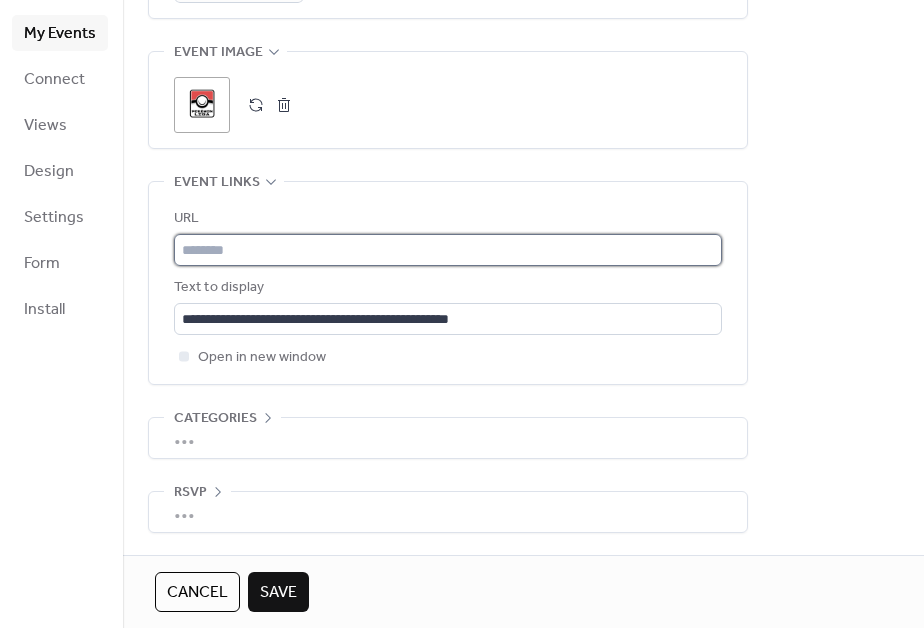 click at bounding box center [448, 250] 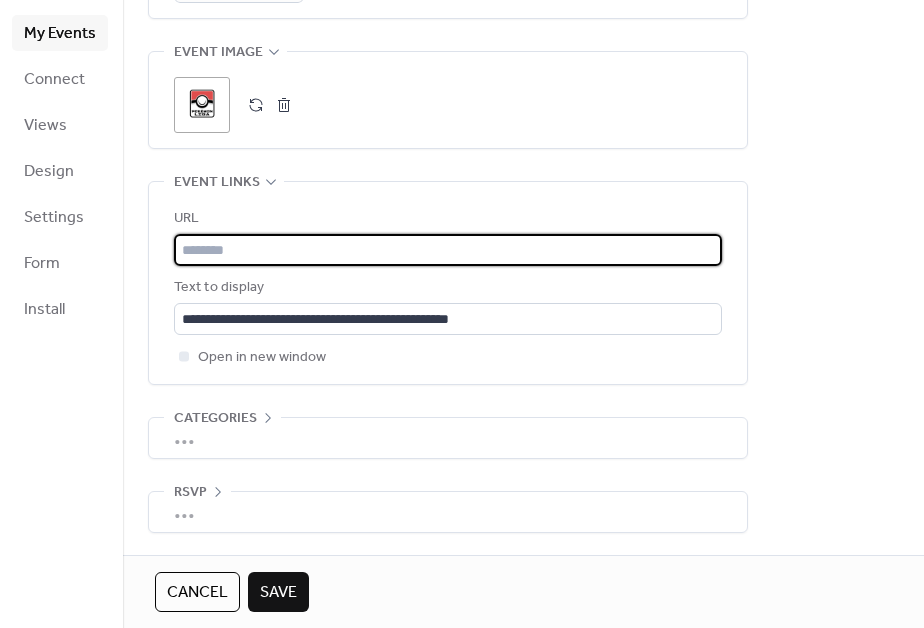 paste on "**********" 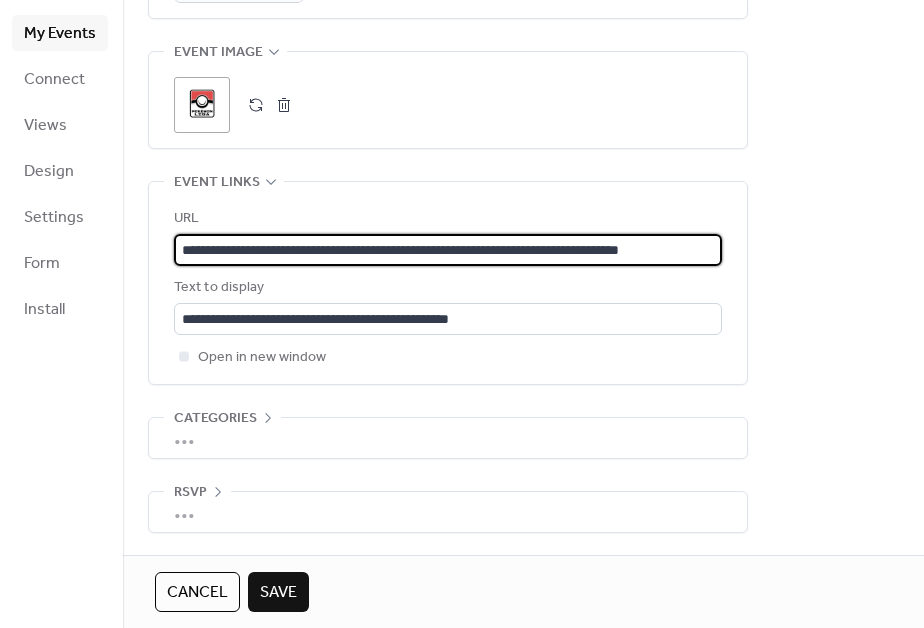 scroll, scrollTop: 0, scrollLeft: 24, axis: horizontal 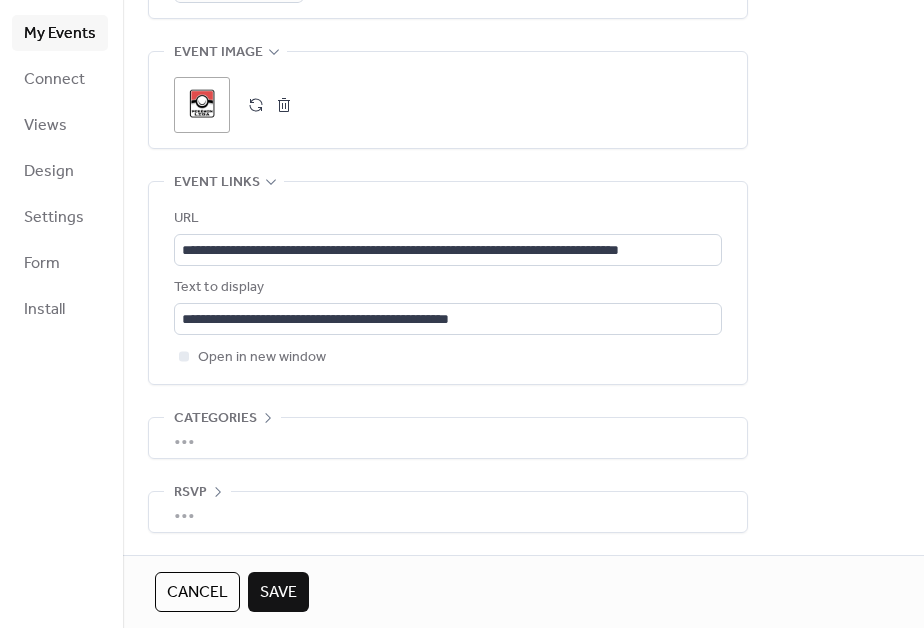 click on "Save" at bounding box center (278, 593) 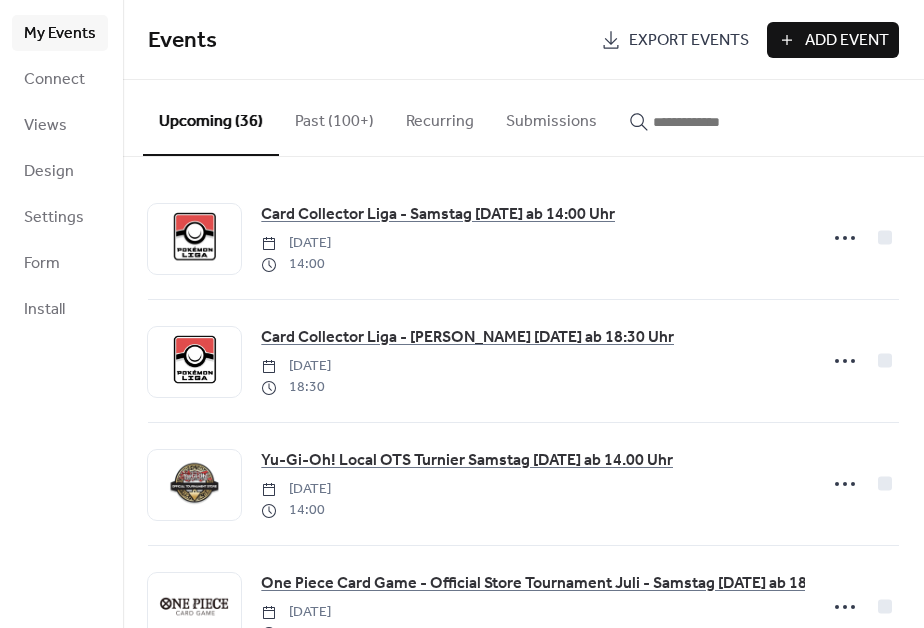 click on "Add Event" at bounding box center (847, 41) 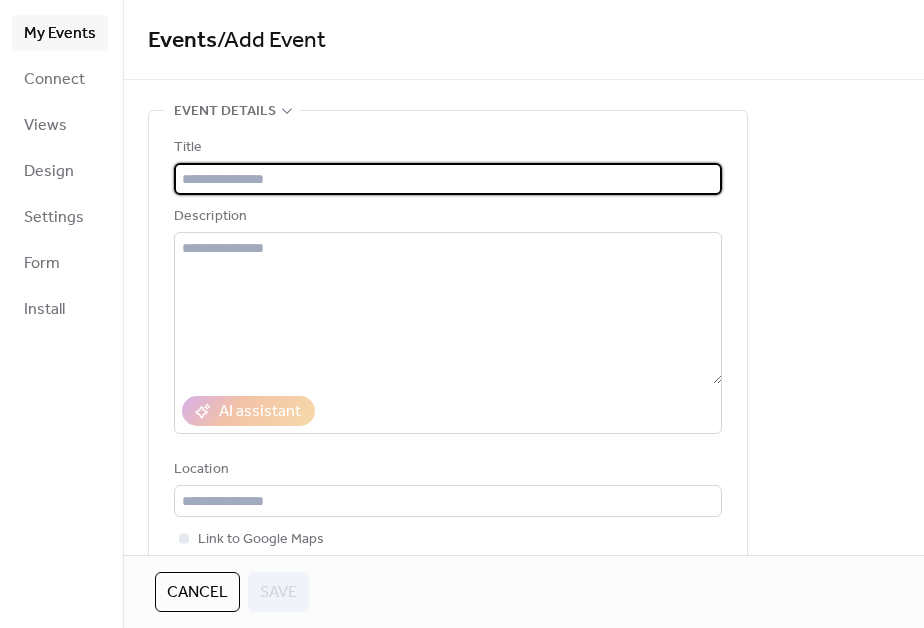 click at bounding box center (448, 179) 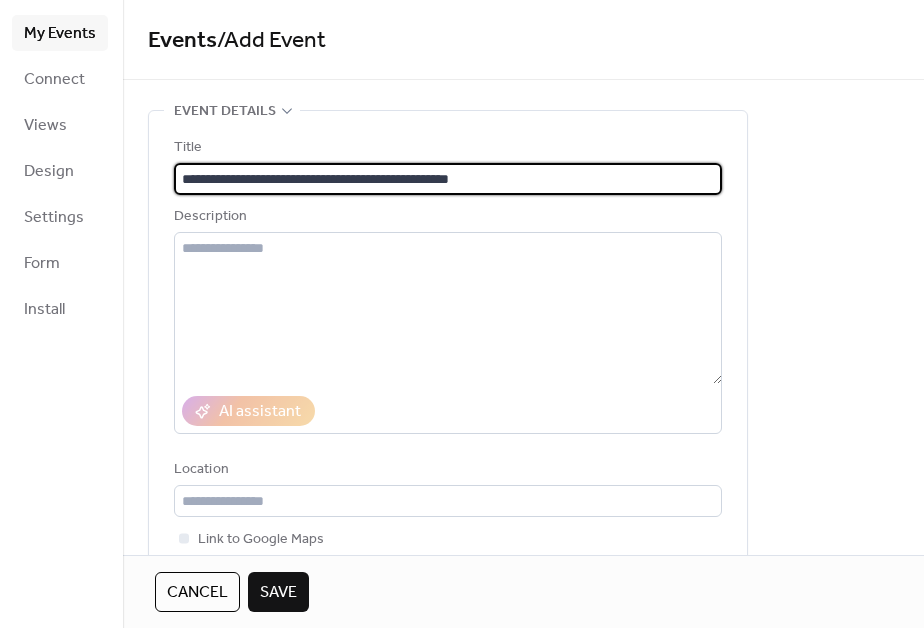 type on "**********" 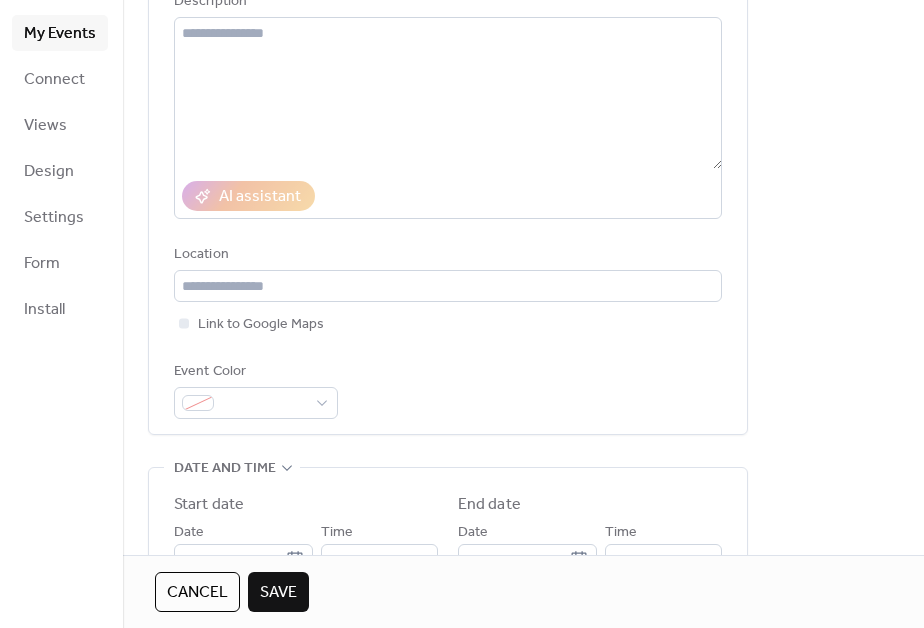 scroll, scrollTop: 396, scrollLeft: 0, axis: vertical 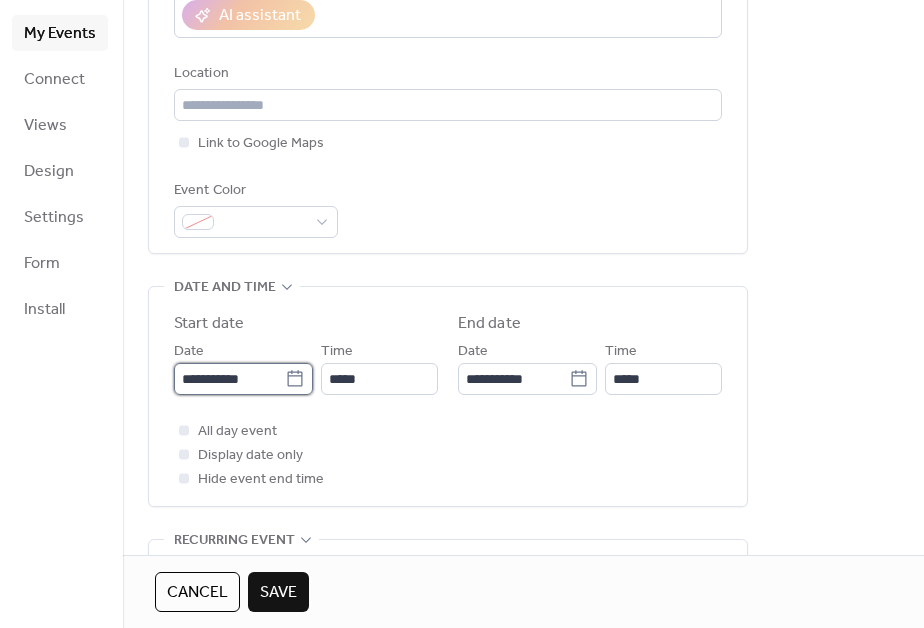 click on "**********" at bounding box center (229, 379) 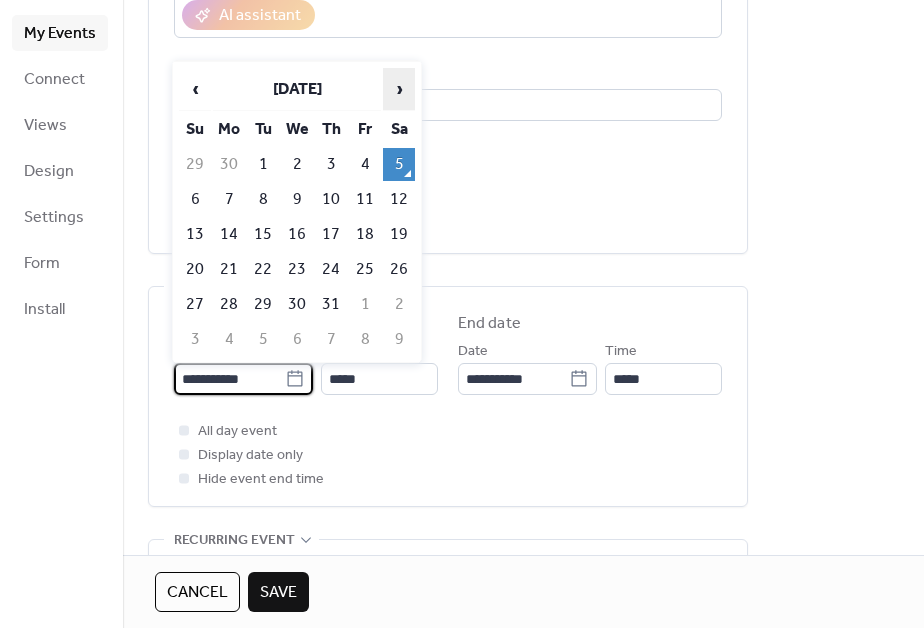 click on "›" at bounding box center [399, 89] 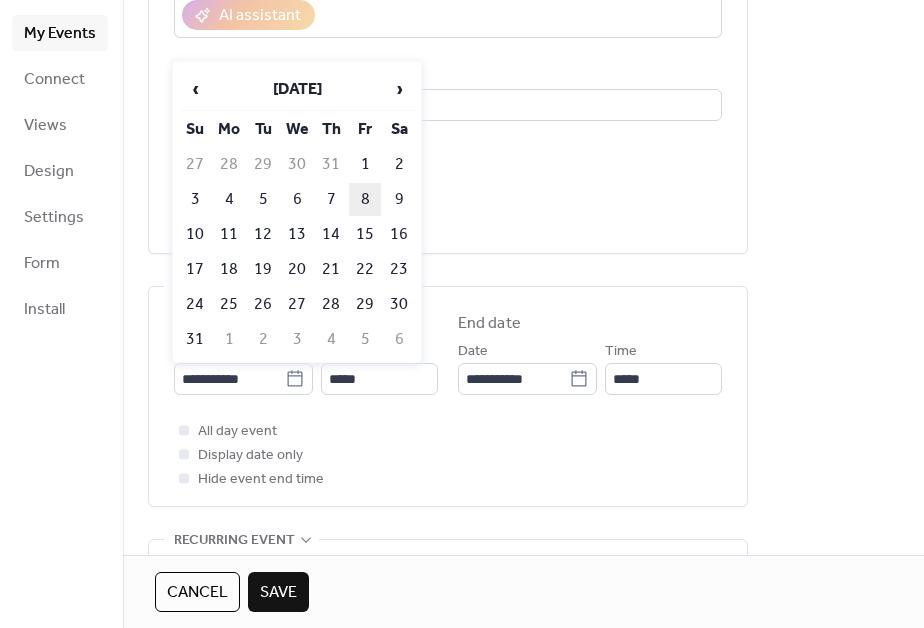 click on "8" at bounding box center [365, 199] 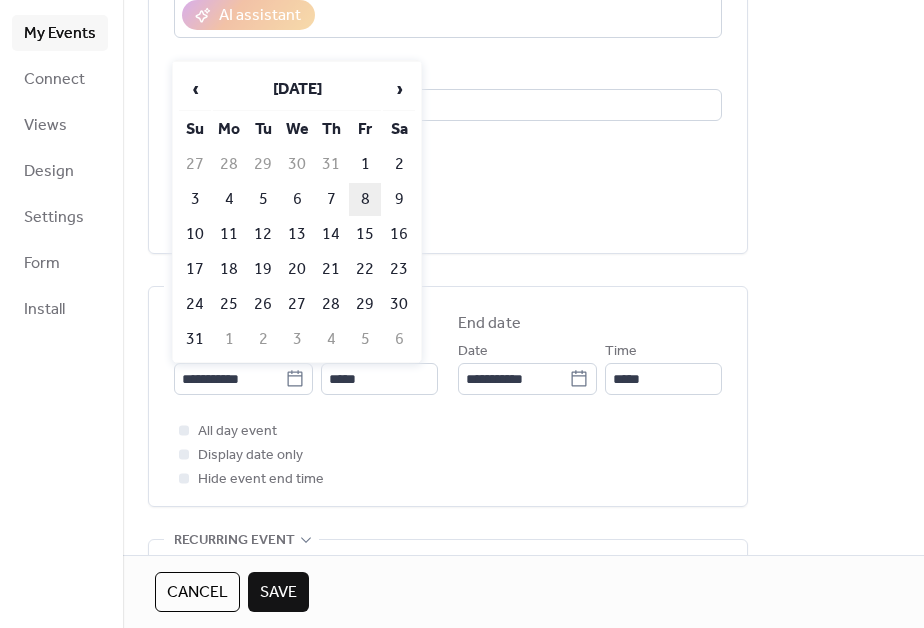 type on "**********" 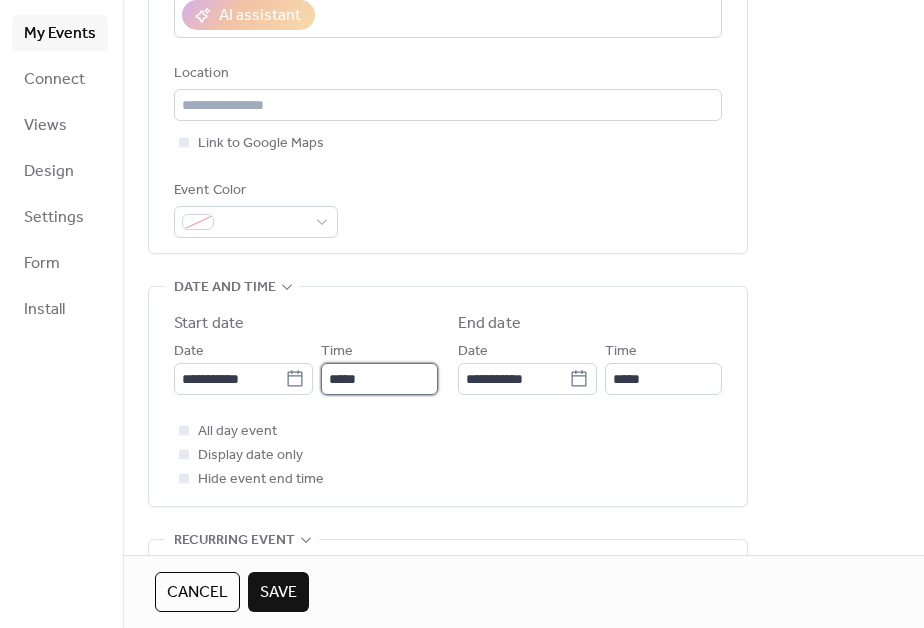 click on "*****" at bounding box center [379, 379] 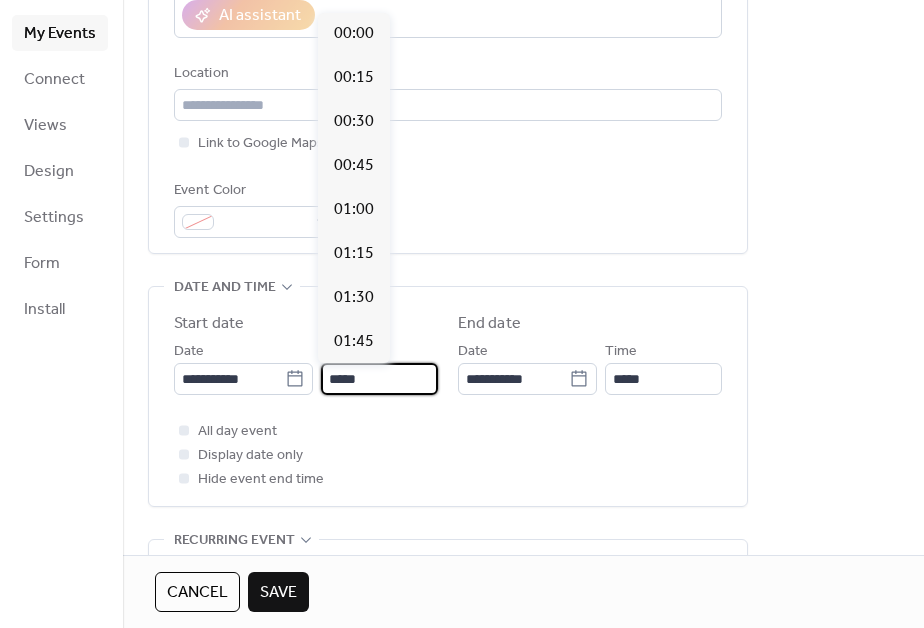 scroll, scrollTop: 2112, scrollLeft: 0, axis: vertical 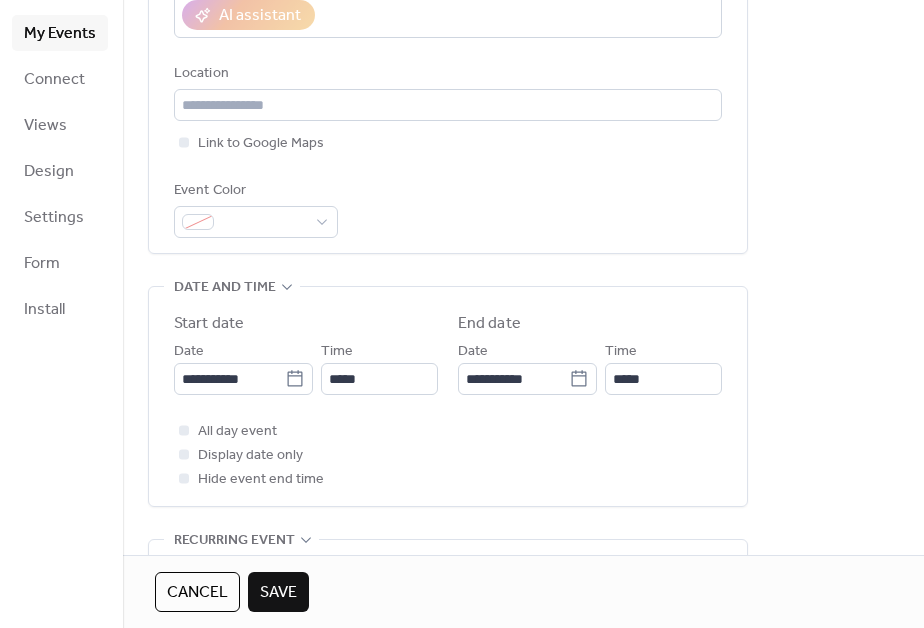 click on "**********" at bounding box center [448, 396] 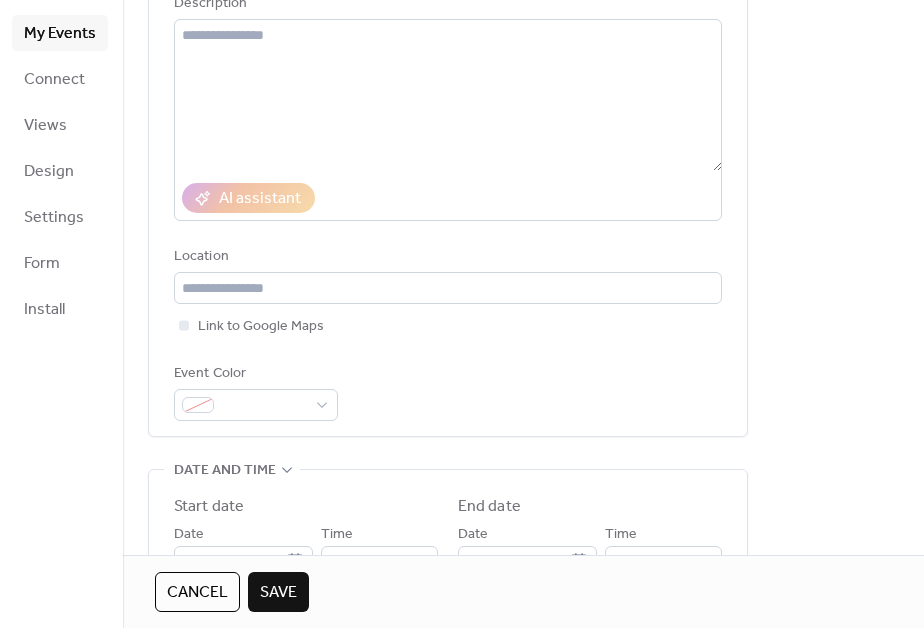 scroll, scrollTop: 409, scrollLeft: 0, axis: vertical 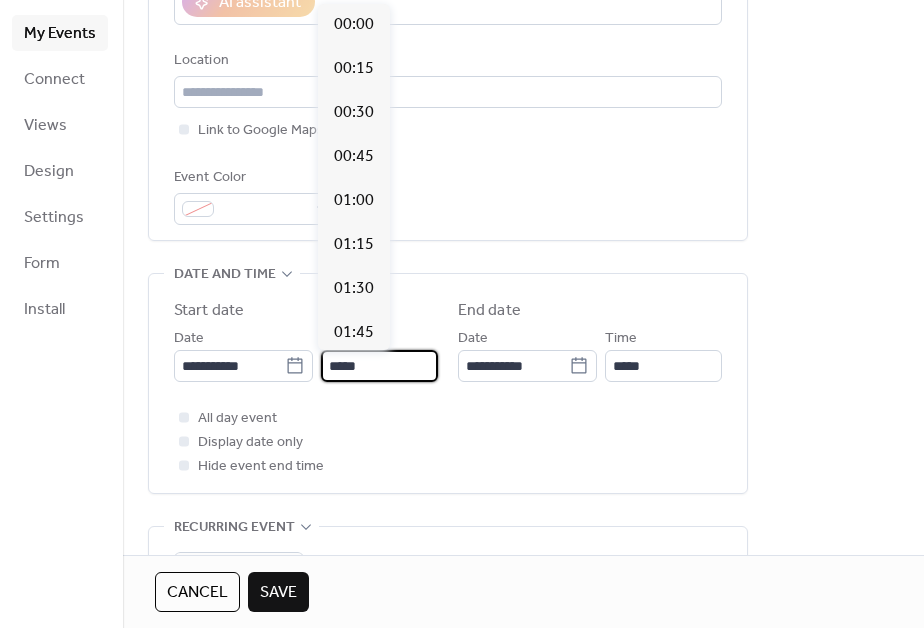 click on "*****" at bounding box center (379, 366) 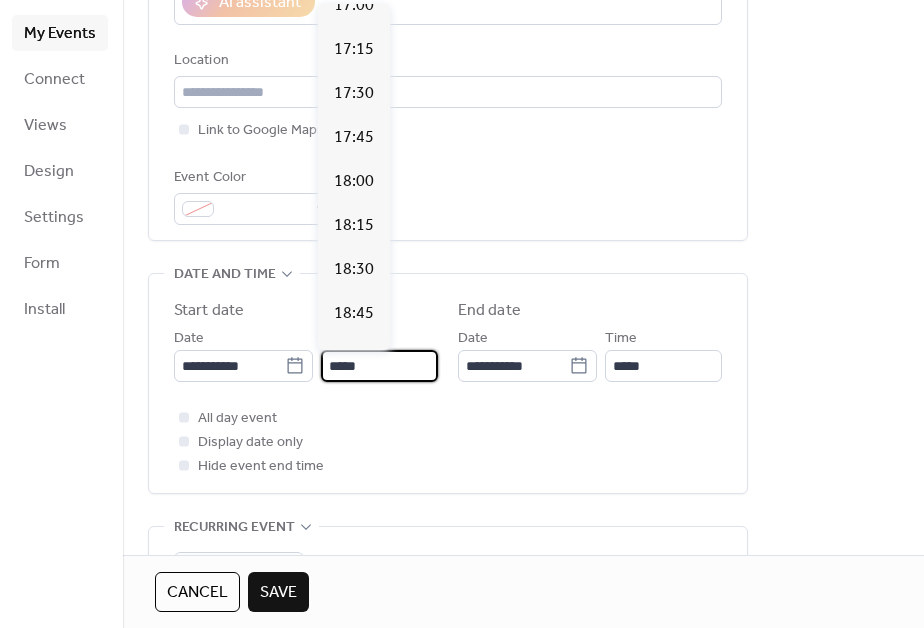 scroll, scrollTop: 3033, scrollLeft: 0, axis: vertical 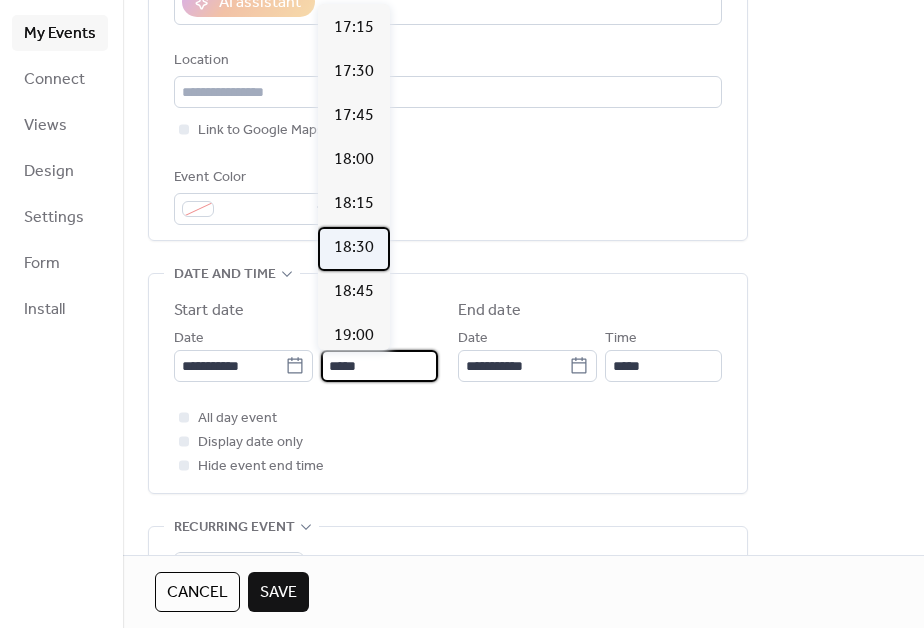 click on "18:30" at bounding box center [354, 248] 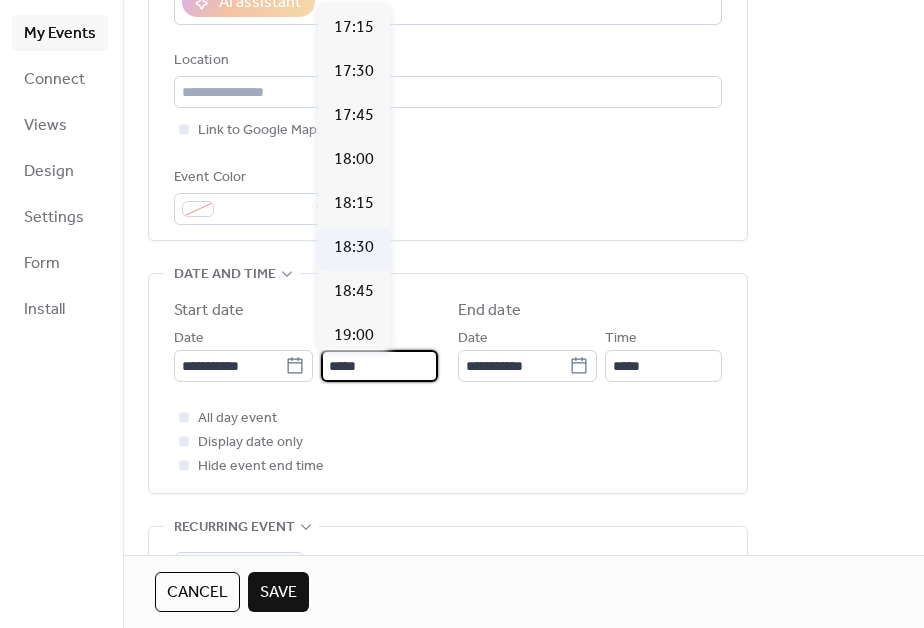 type on "*****" 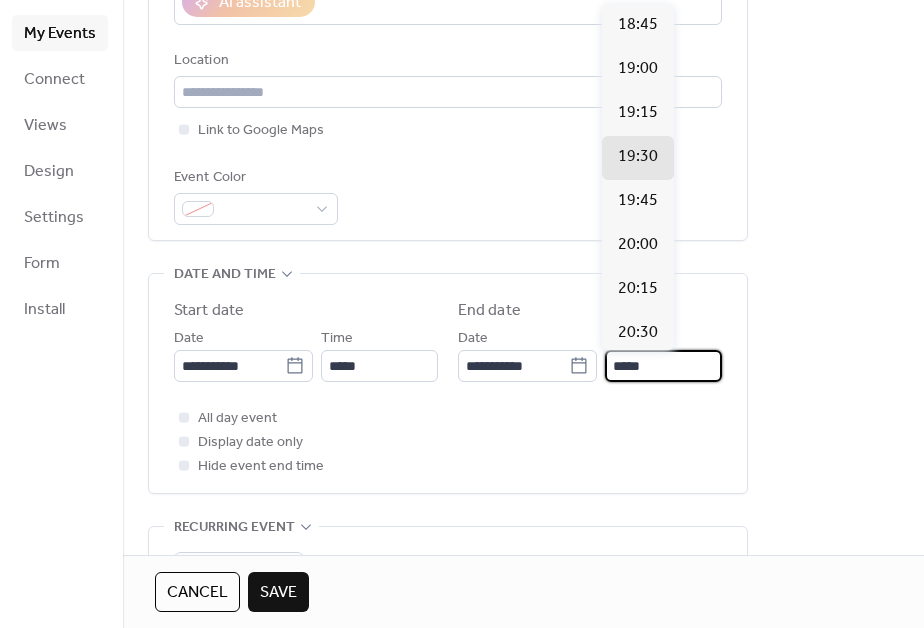 click on "*****" at bounding box center (663, 366) 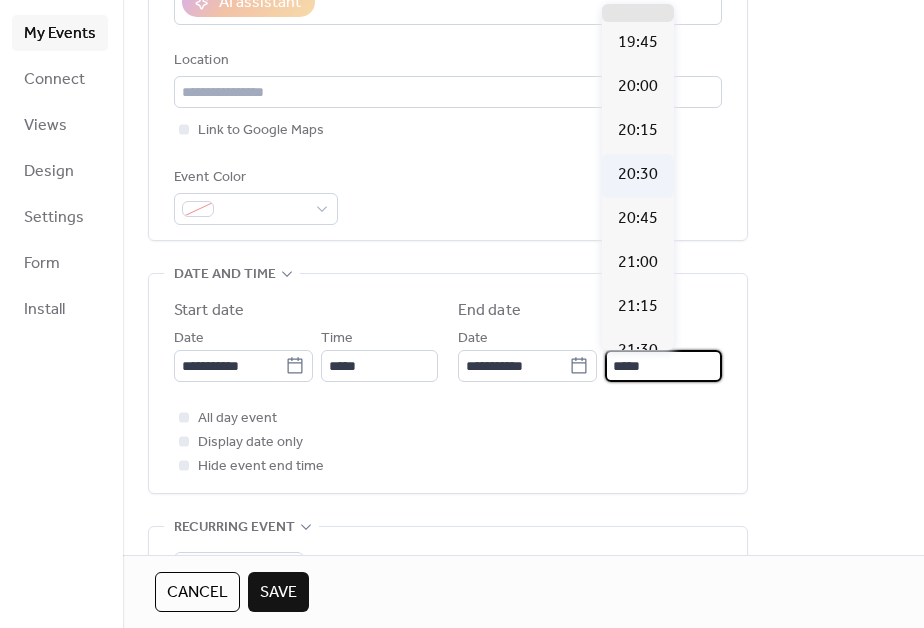scroll, scrollTop: 159, scrollLeft: 0, axis: vertical 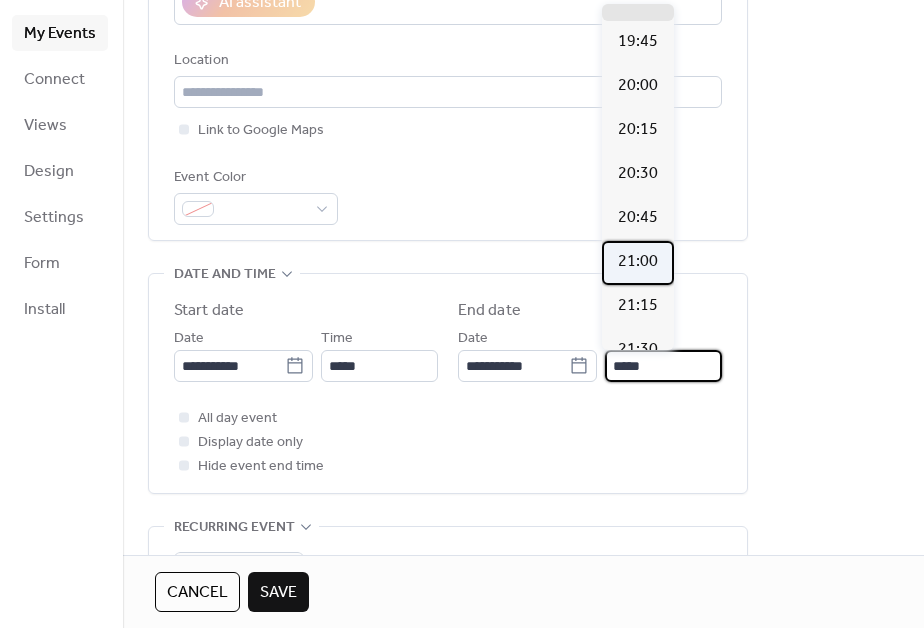 click on "21:00" at bounding box center [638, 262] 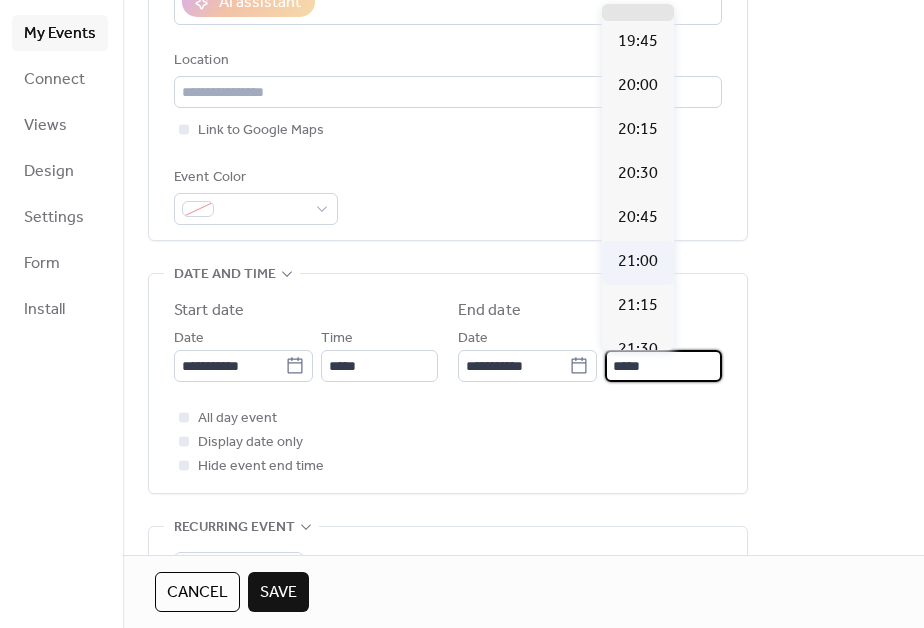 type on "*****" 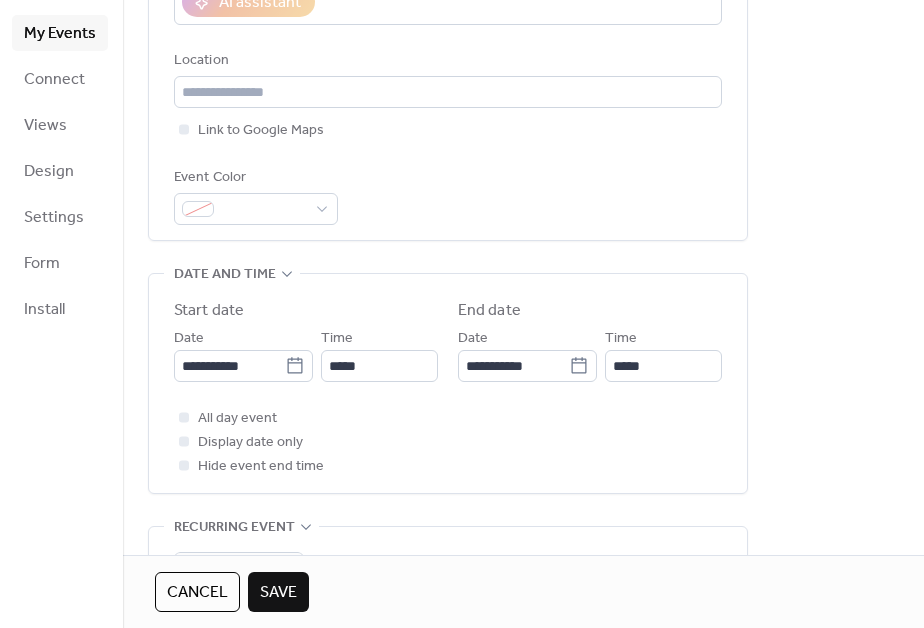 click on "**********" at bounding box center (523, 418) 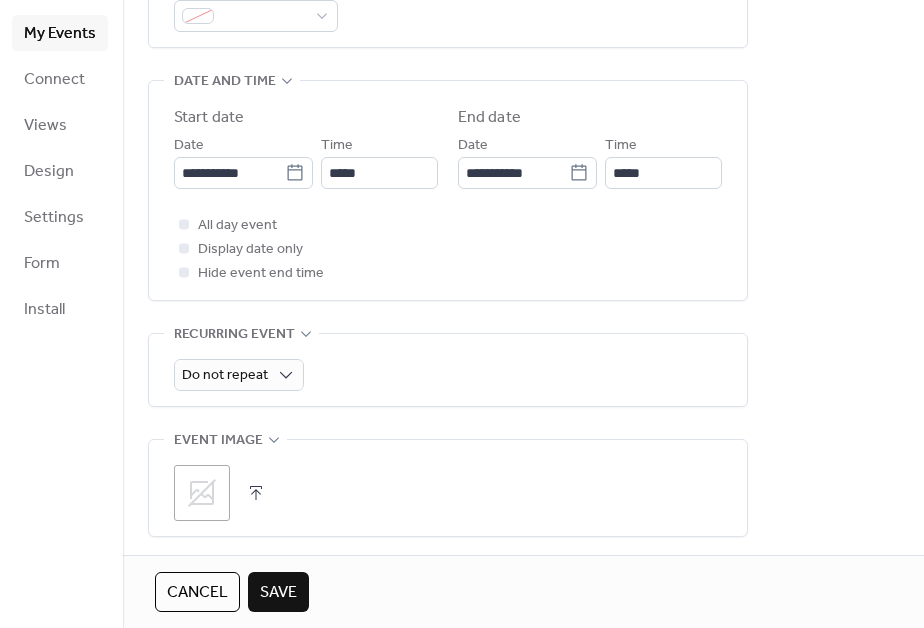 scroll, scrollTop: 794, scrollLeft: 0, axis: vertical 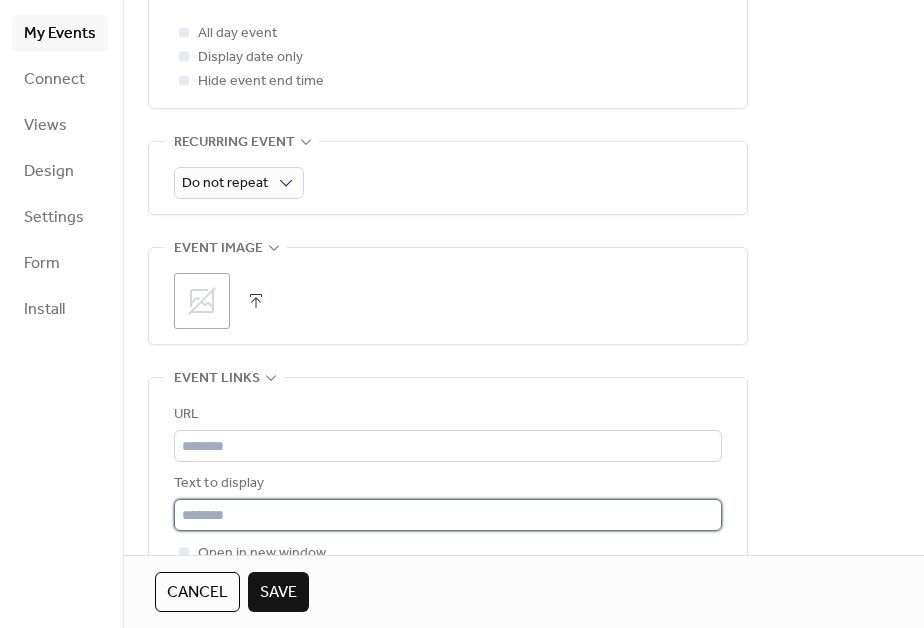 click at bounding box center (448, 515) 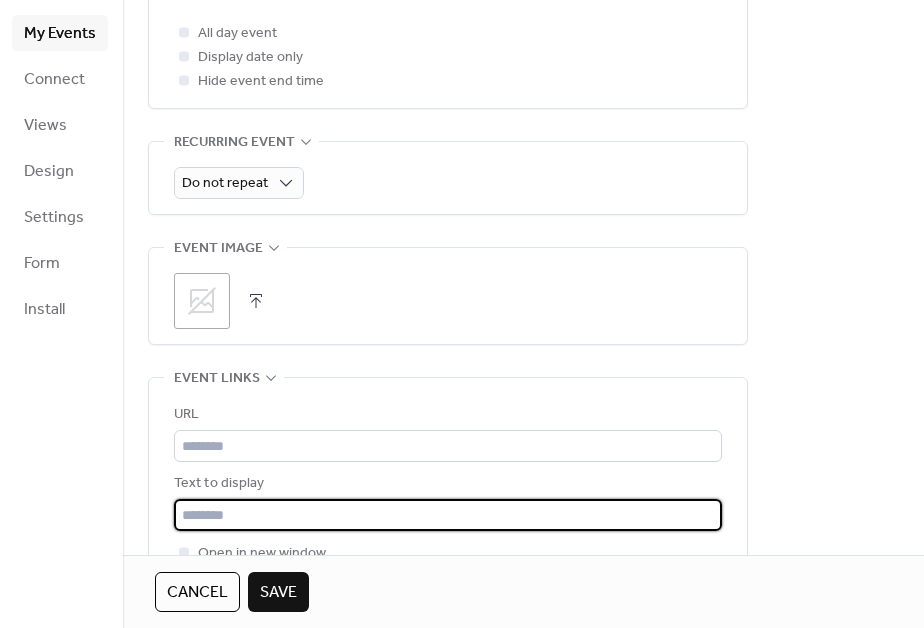 paste on "**********" 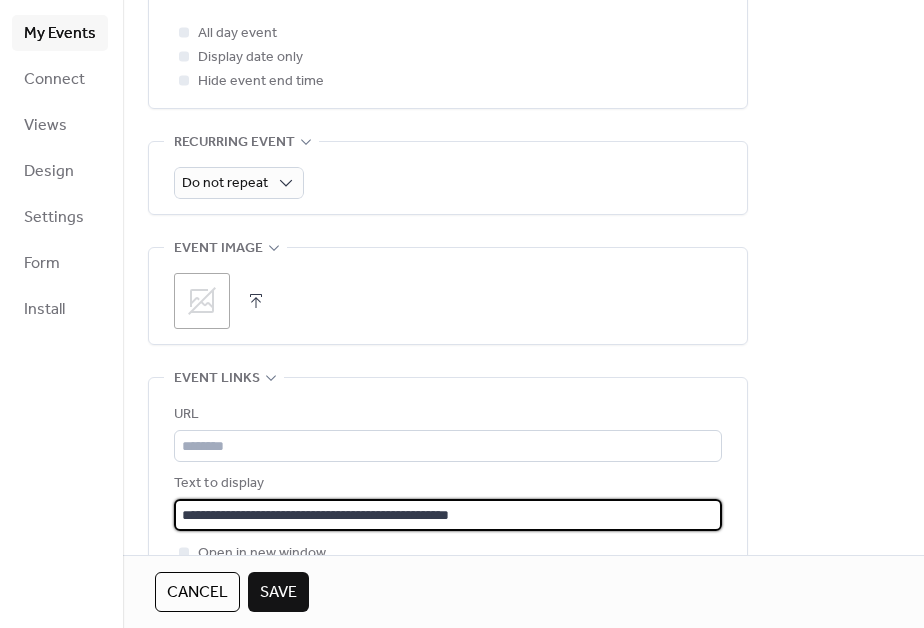 type on "**********" 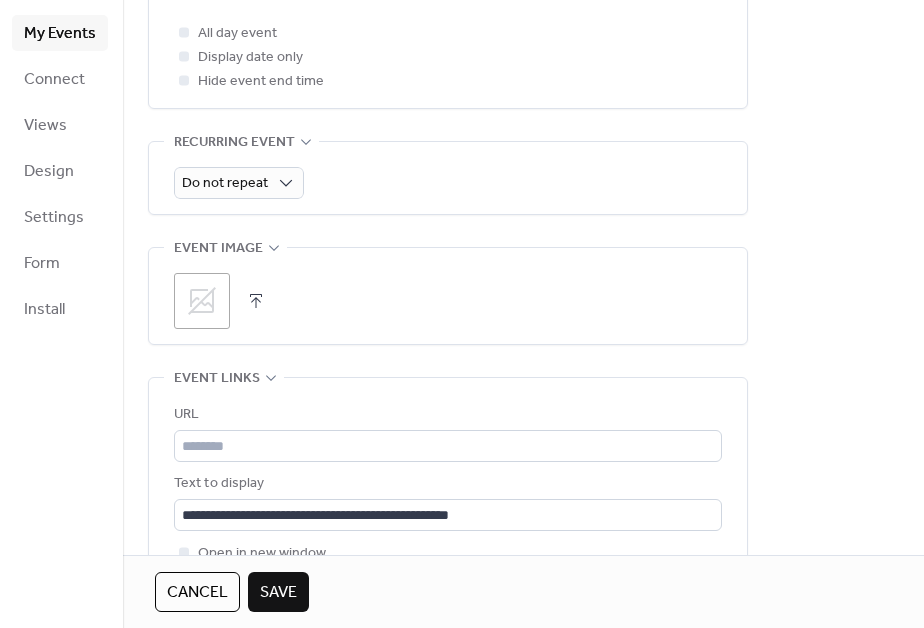click 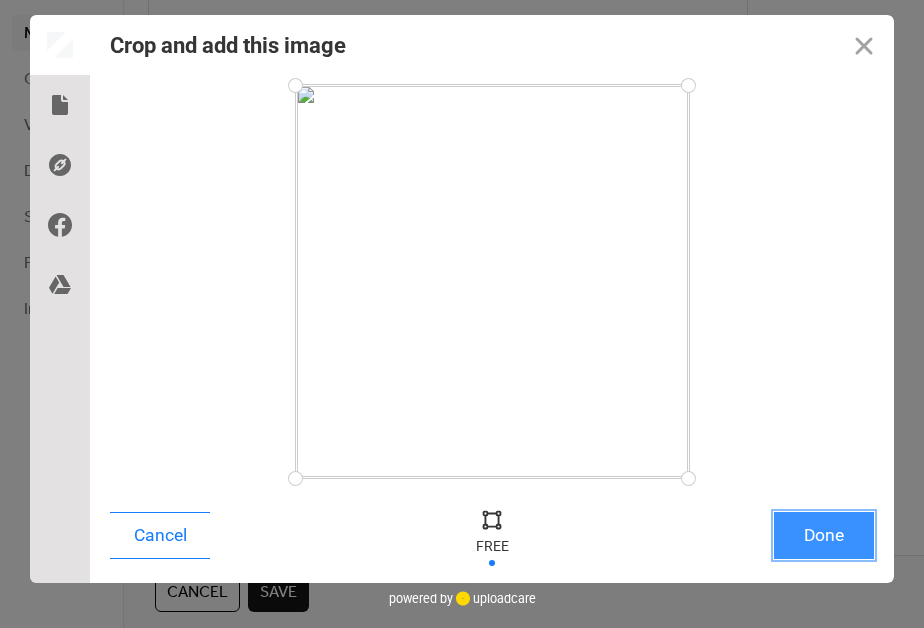 click on "Done" at bounding box center [824, 535] 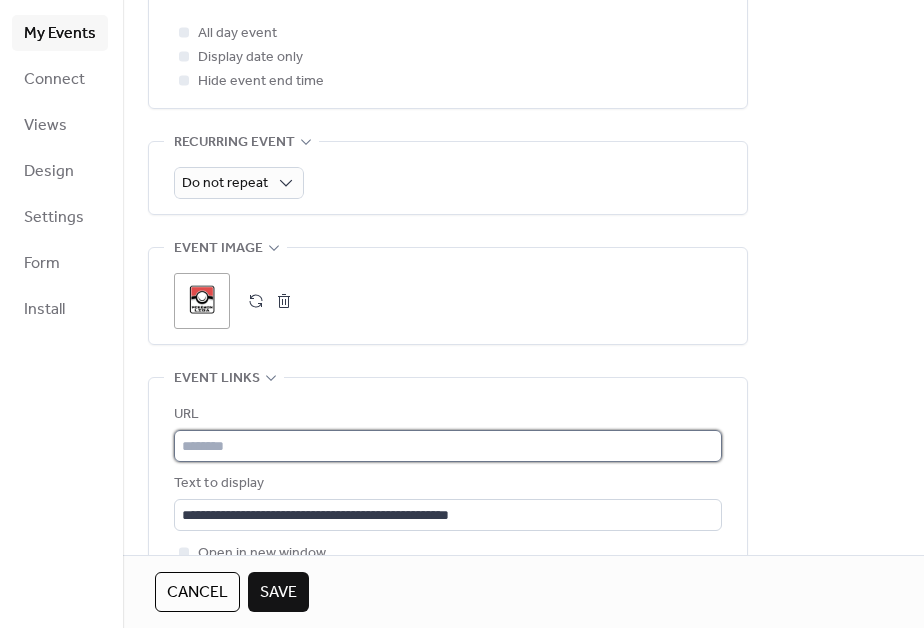 click at bounding box center [448, 446] 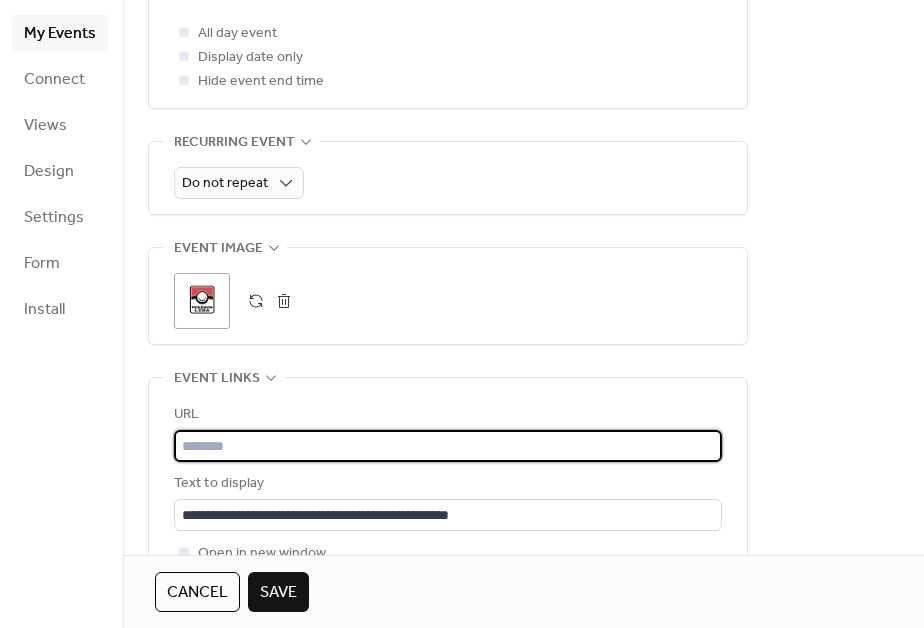 paste on "**********" 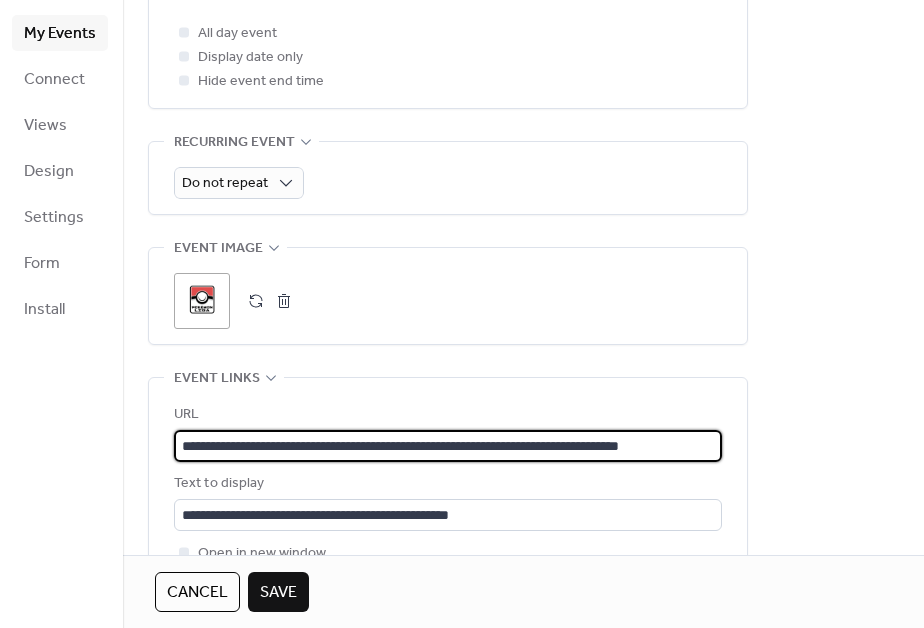 scroll, scrollTop: 0, scrollLeft: 11, axis: horizontal 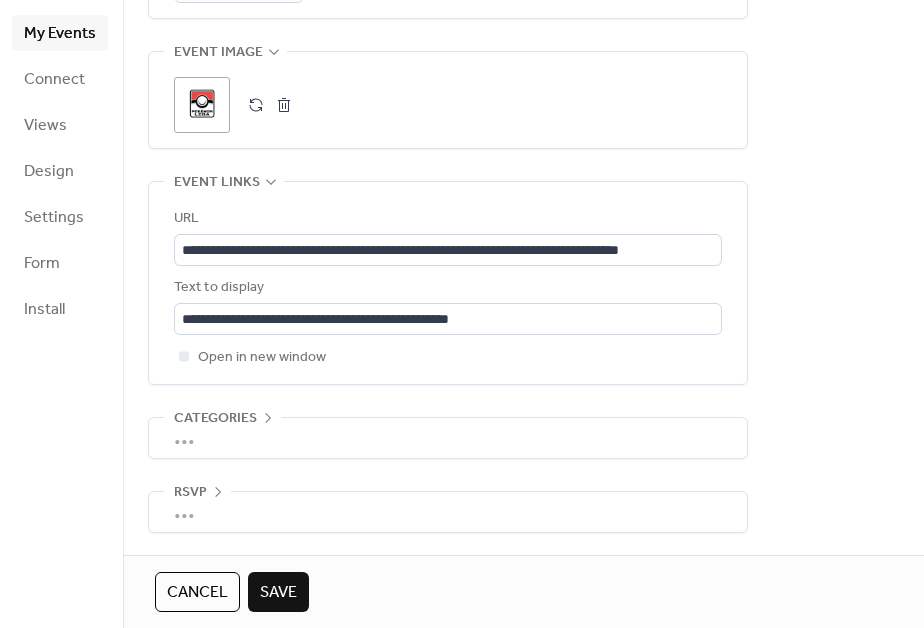 click on "Save" at bounding box center (278, 592) 